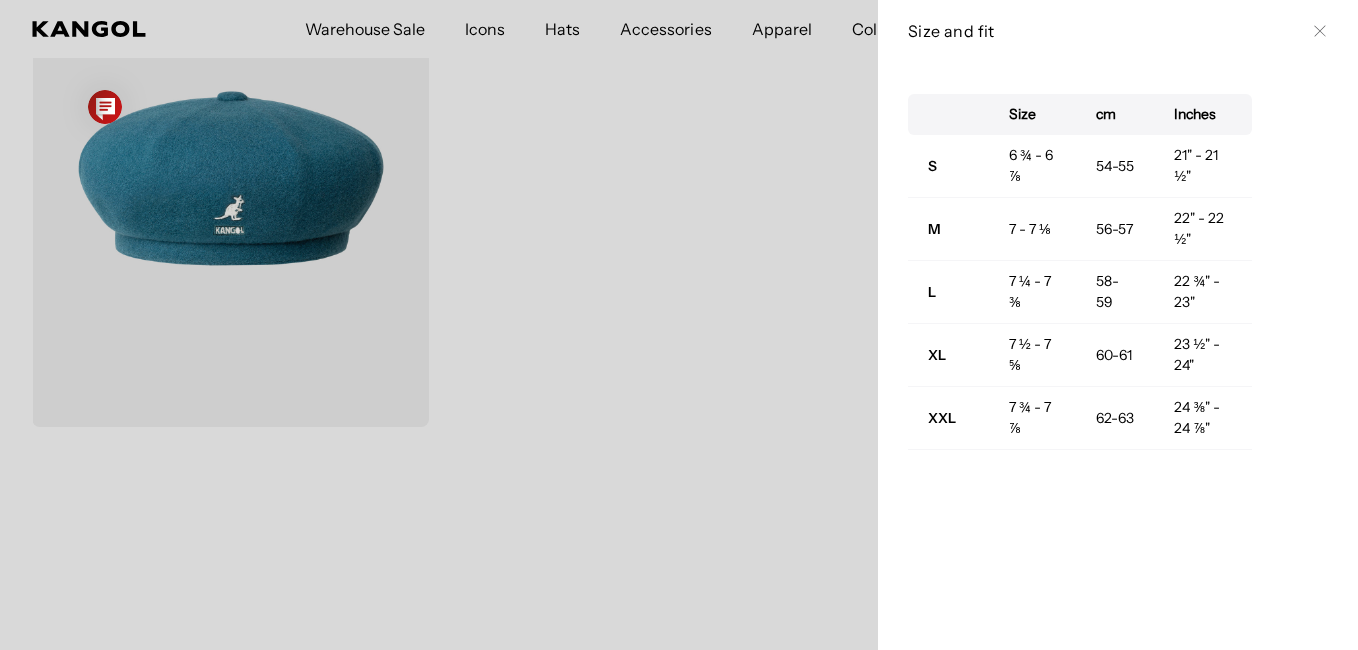 scroll, scrollTop: 200, scrollLeft: 0, axis: vertical 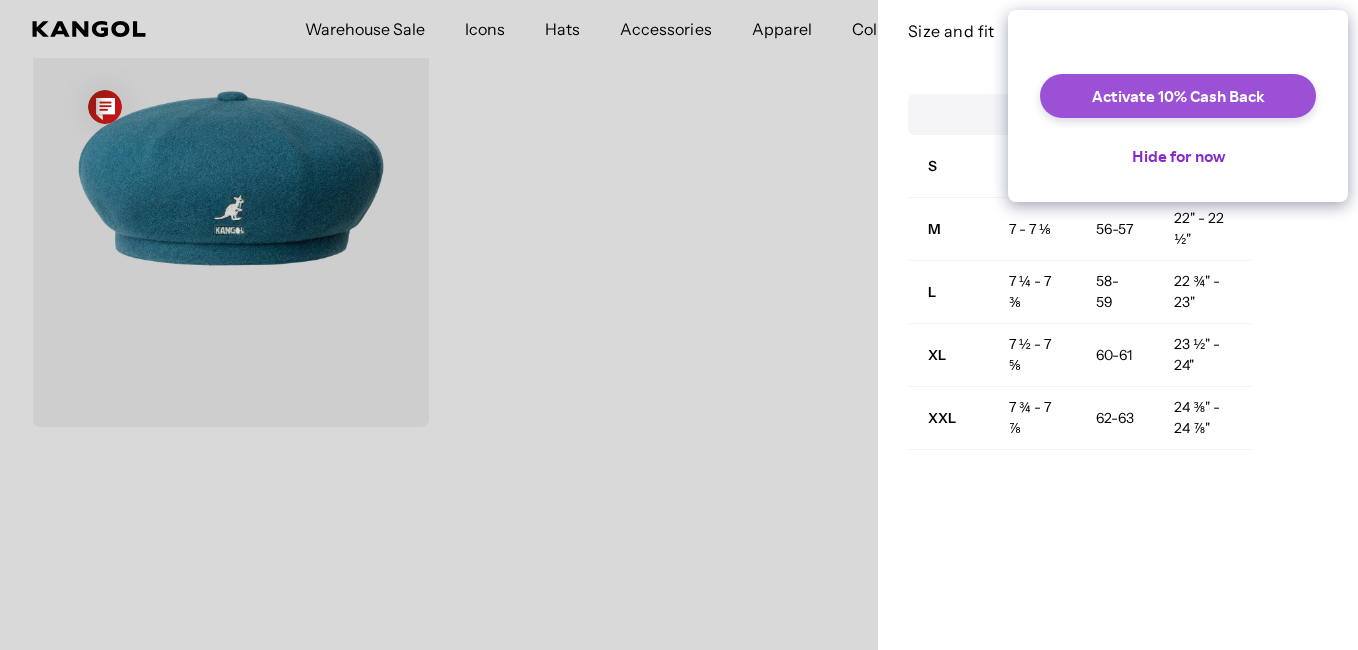 click on "Activate 10% Cash Back" at bounding box center [1178, 96] 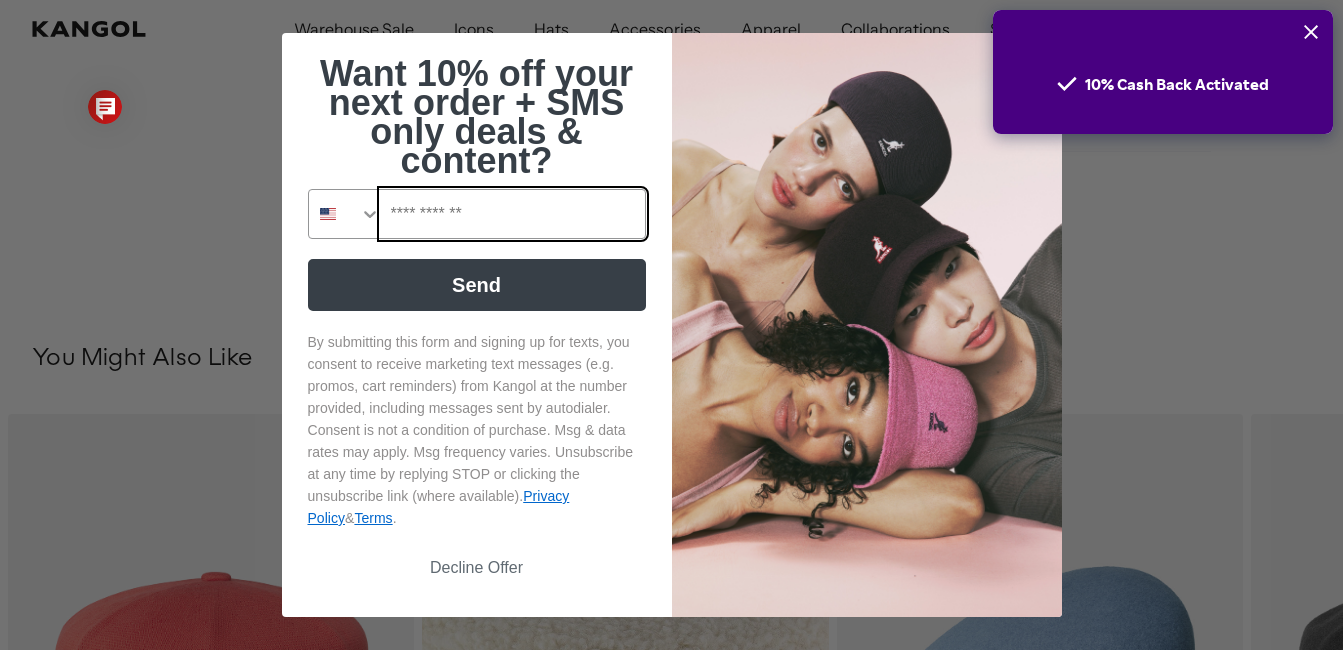 scroll, scrollTop: 800, scrollLeft: 0, axis: vertical 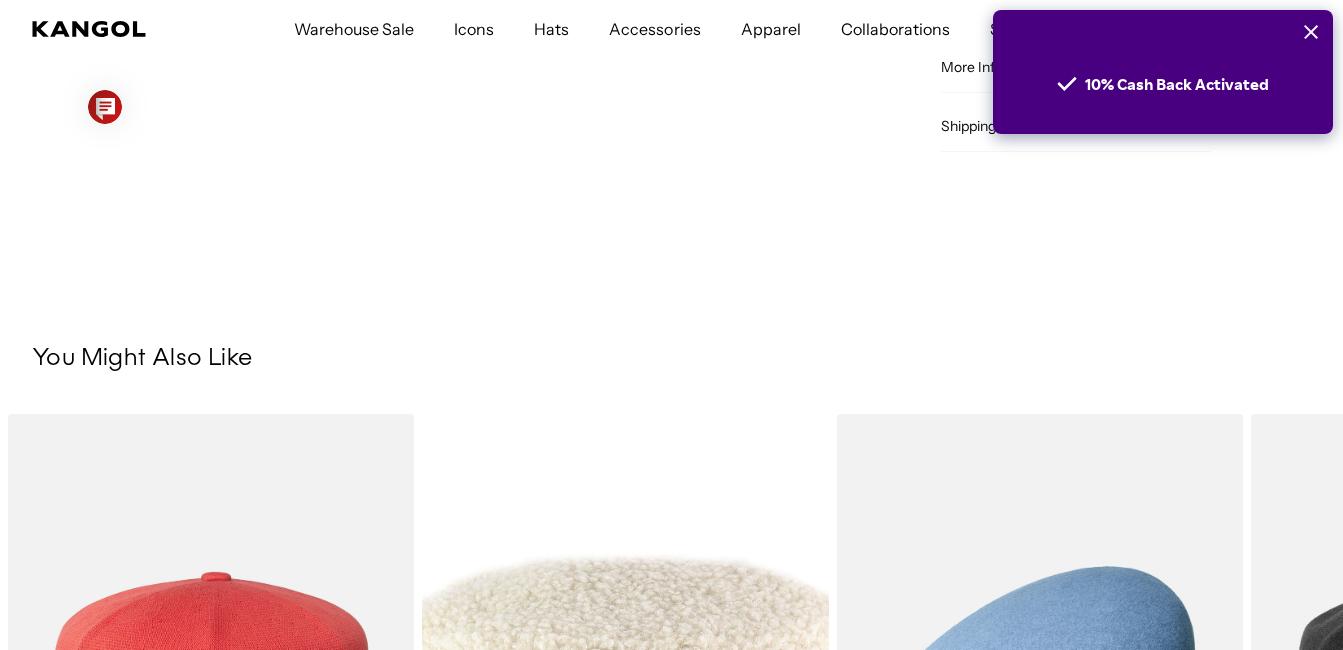drag, startPoint x: 1315, startPoint y: 36, endPoint x: 1162, endPoint y: 175, distance: 206.71236 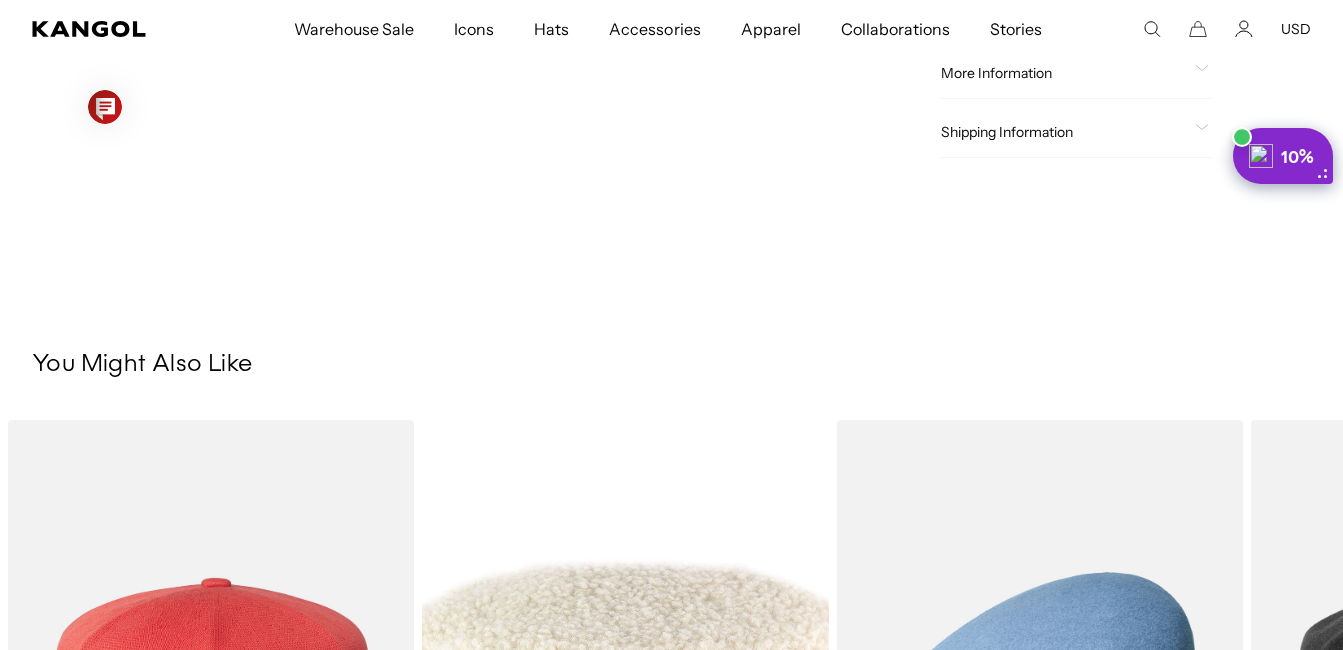 scroll, scrollTop: 600, scrollLeft: 0, axis: vertical 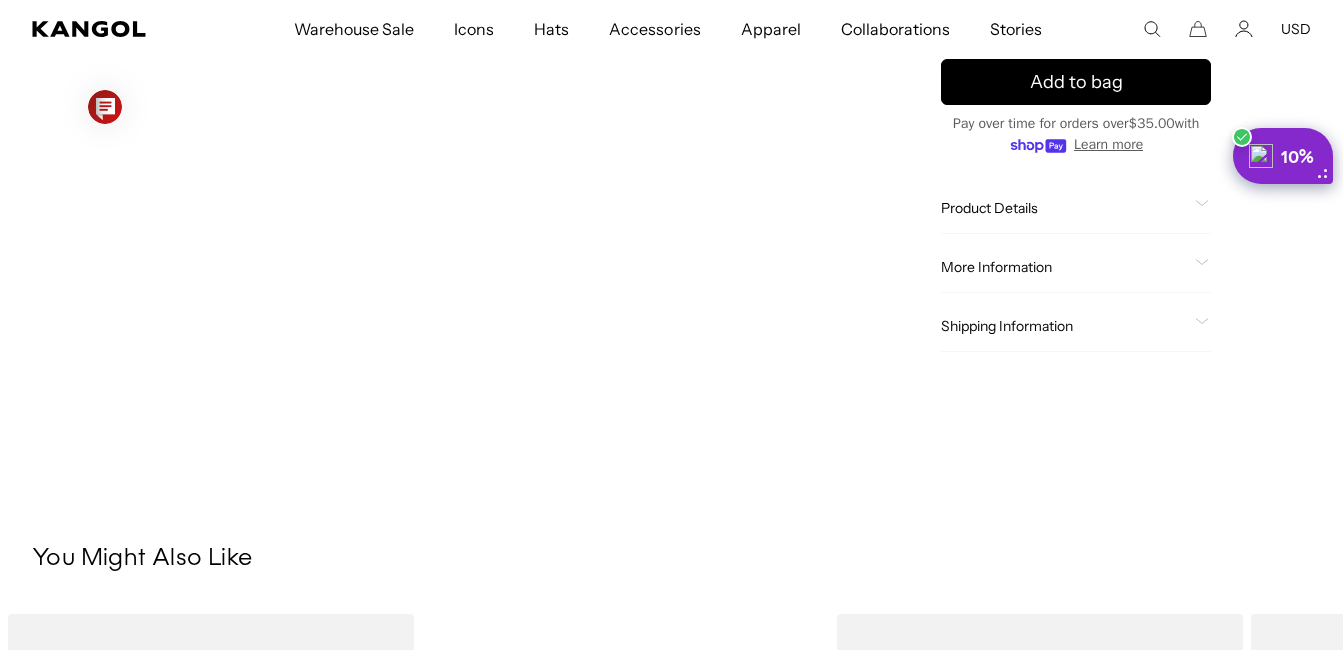 click on "Product Details" 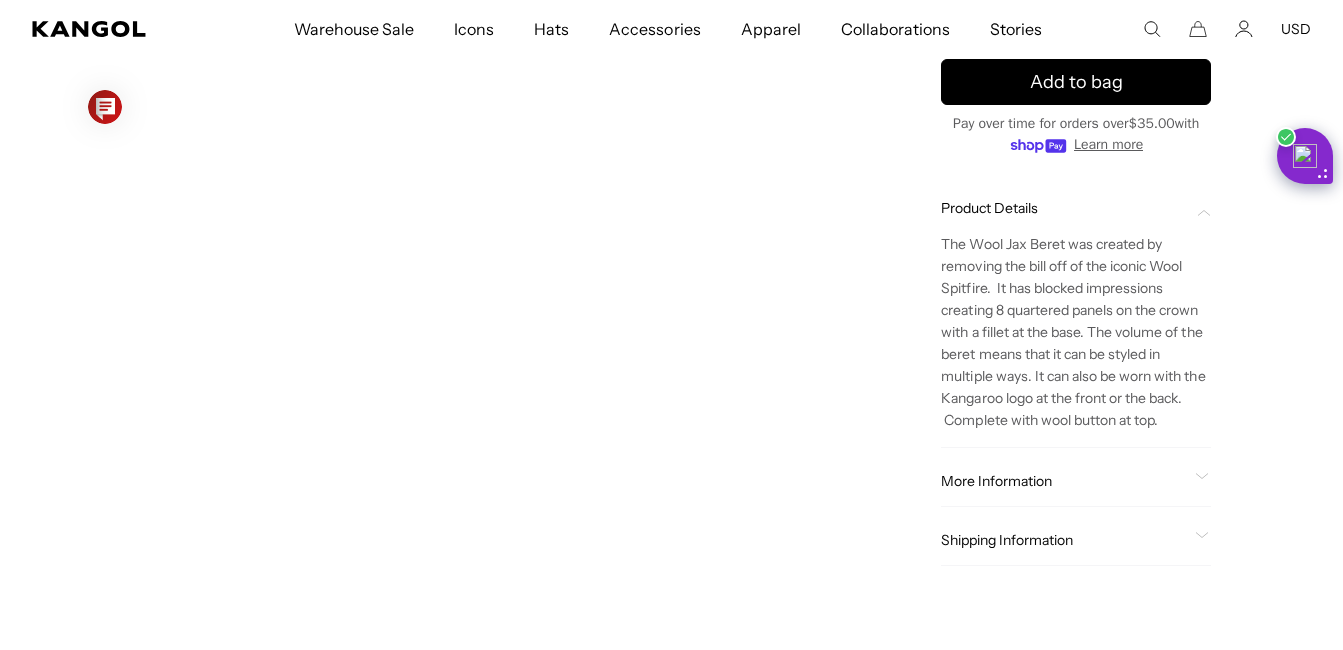 scroll, scrollTop: 0, scrollLeft: 0, axis: both 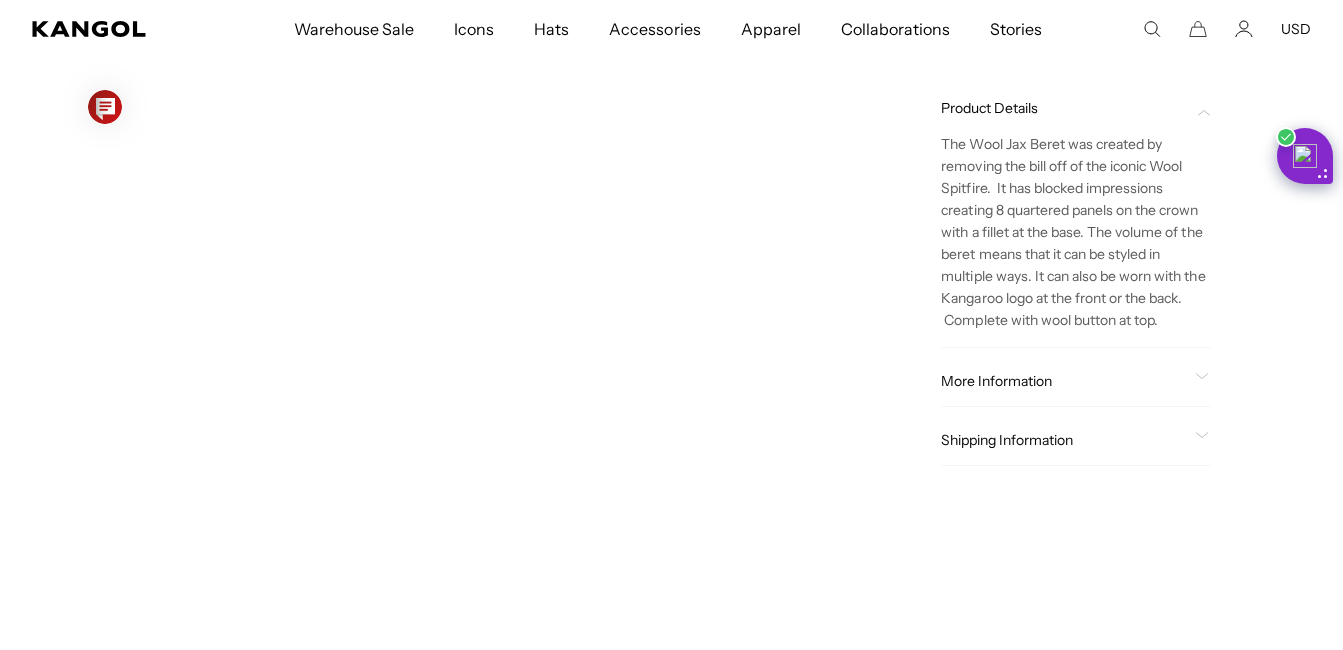 click on "More Information" 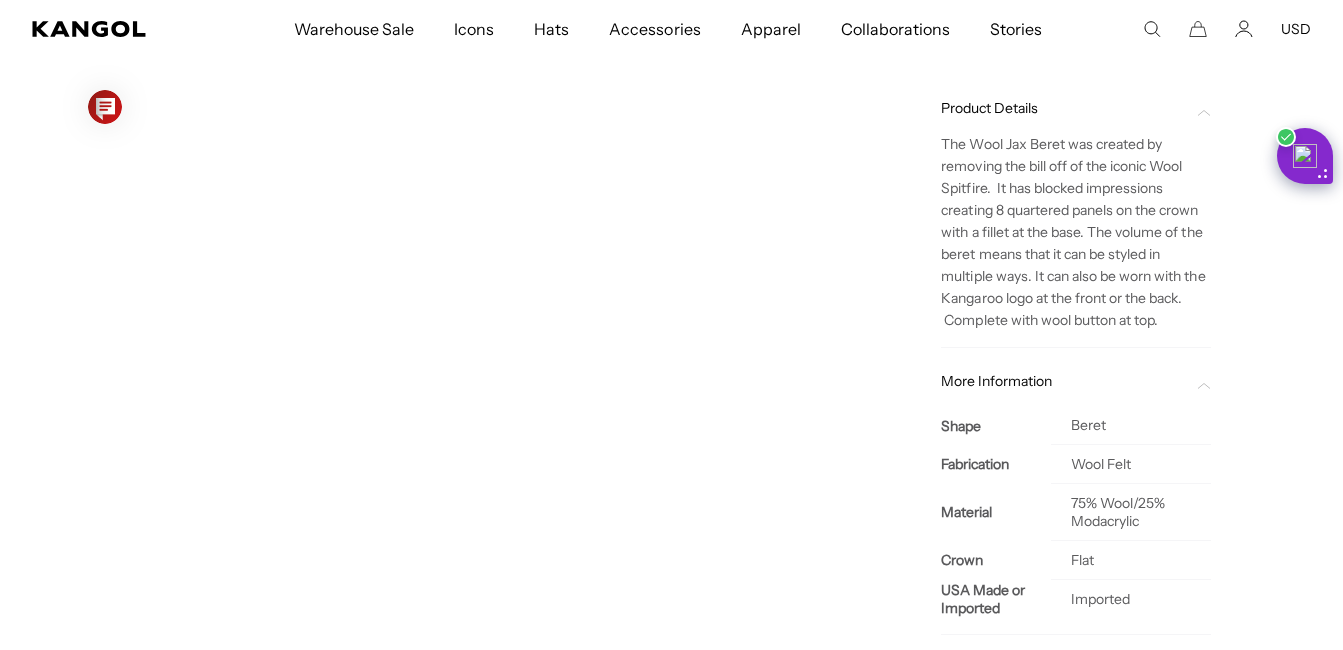 scroll, scrollTop: 0, scrollLeft: 412, axis: horizontal 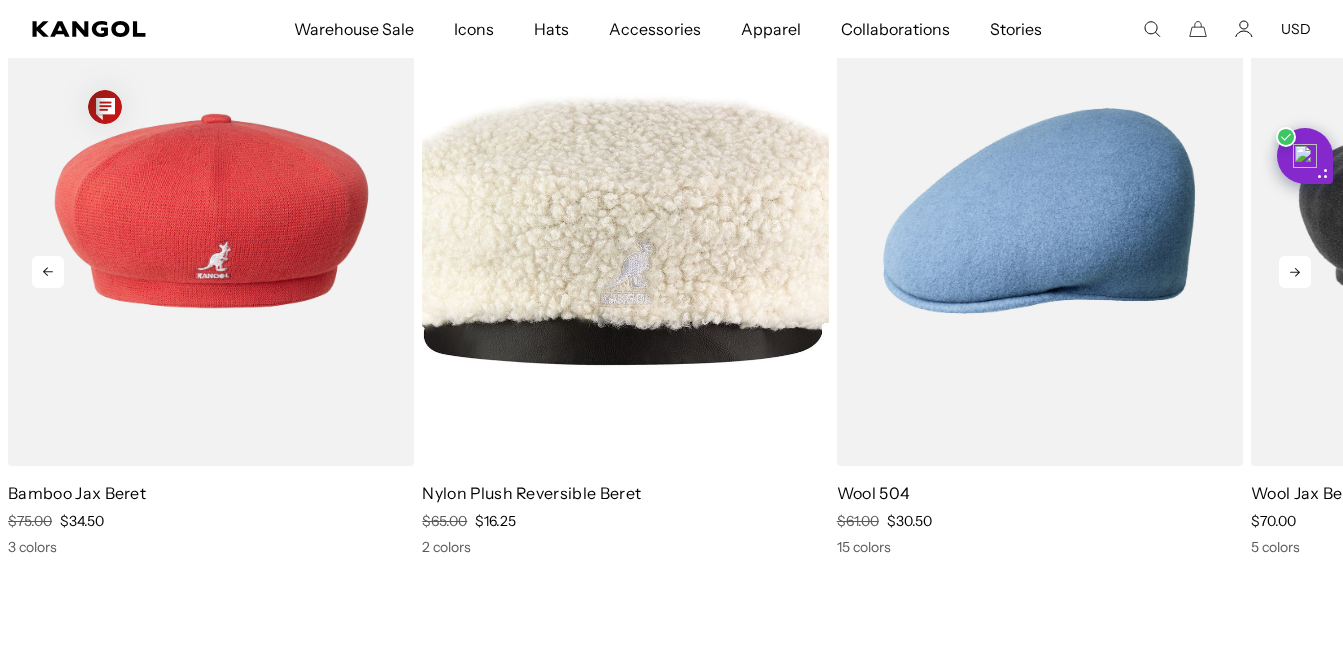 click 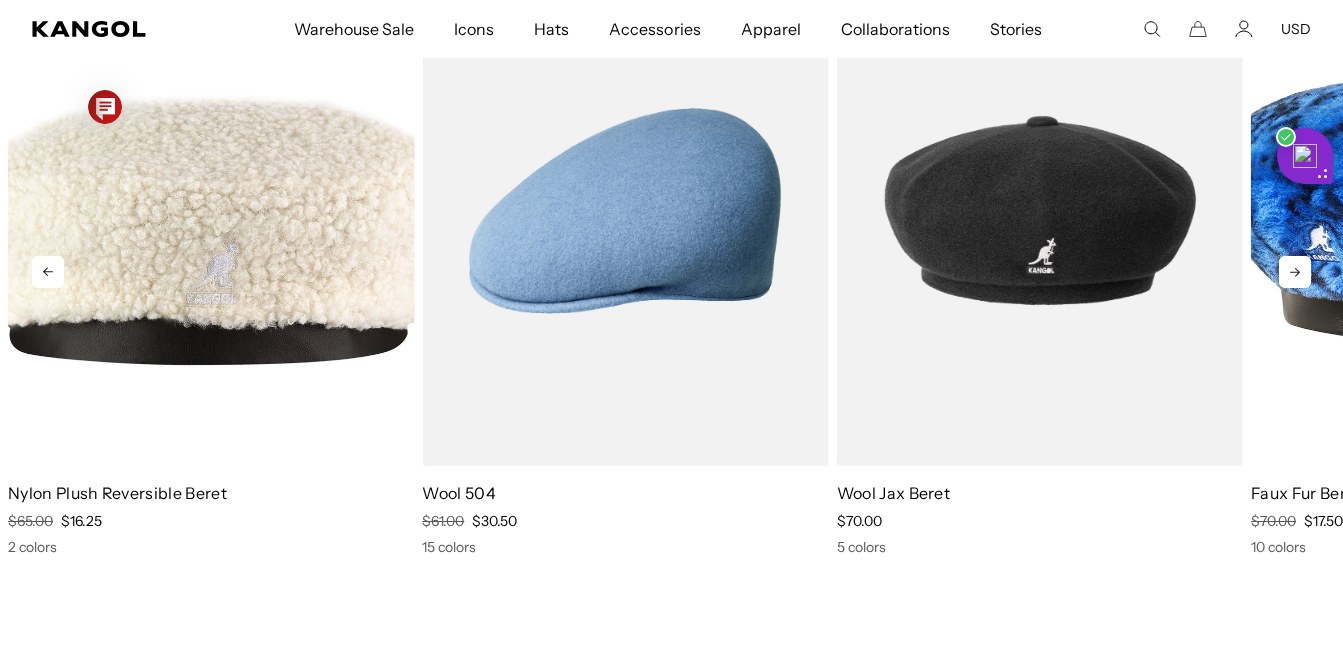 scroll, scrollTop: 0, scrollLeft: 0, axis: both 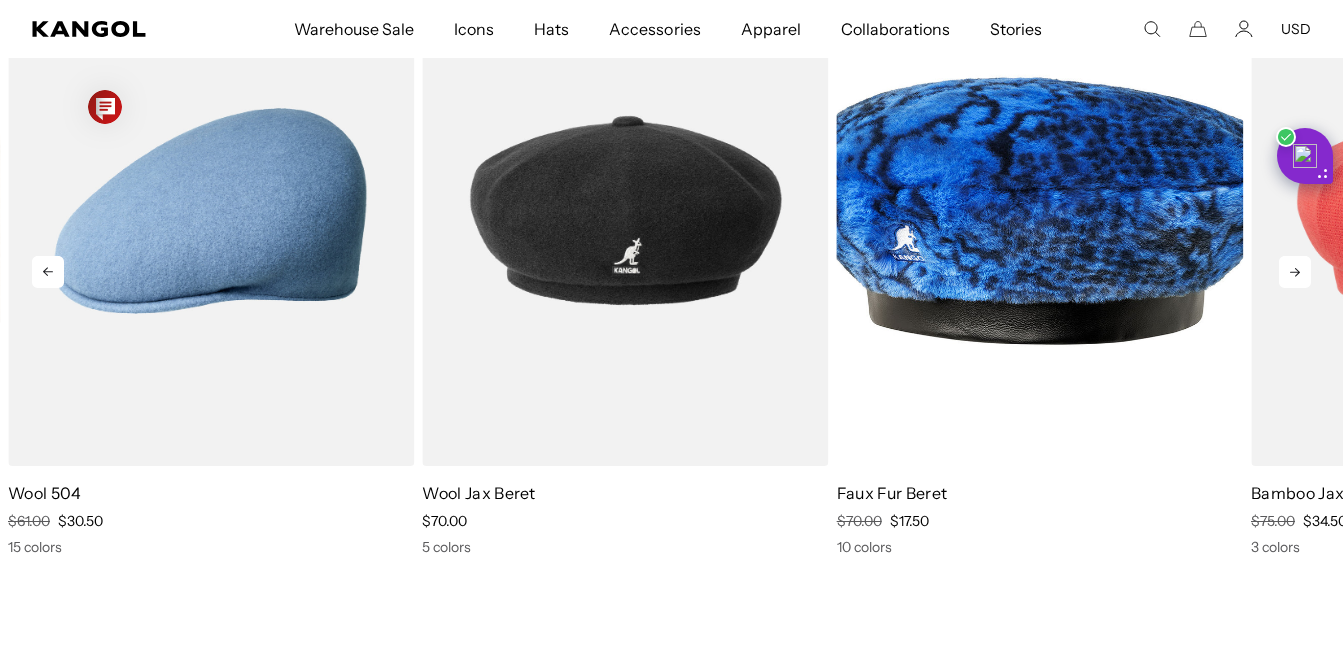 click 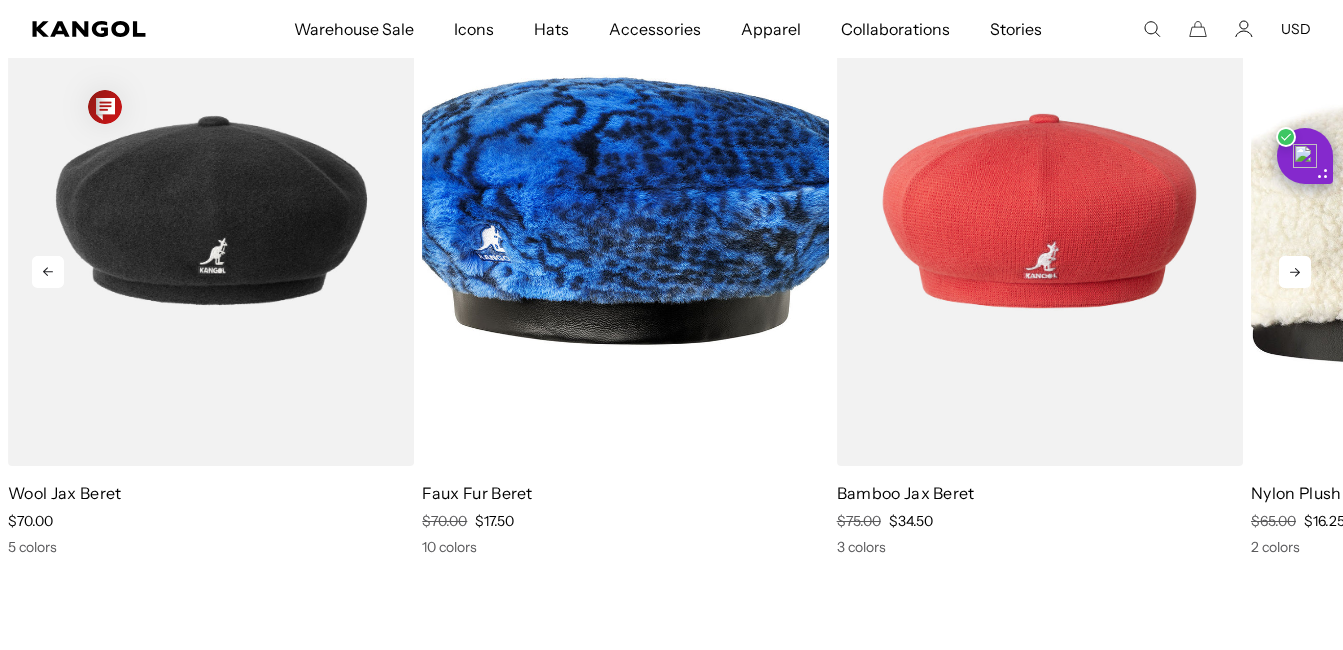 scroll, scrollTop: 0, scrollLeft: 412, axis: horizontal 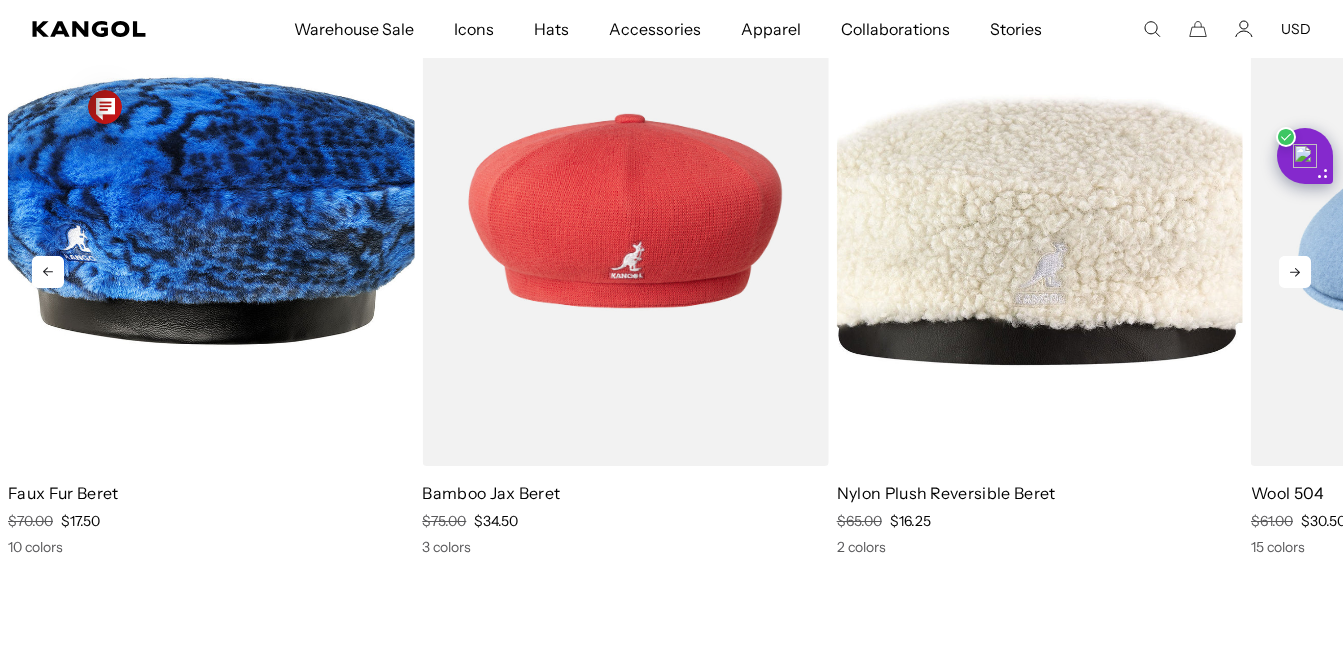 click 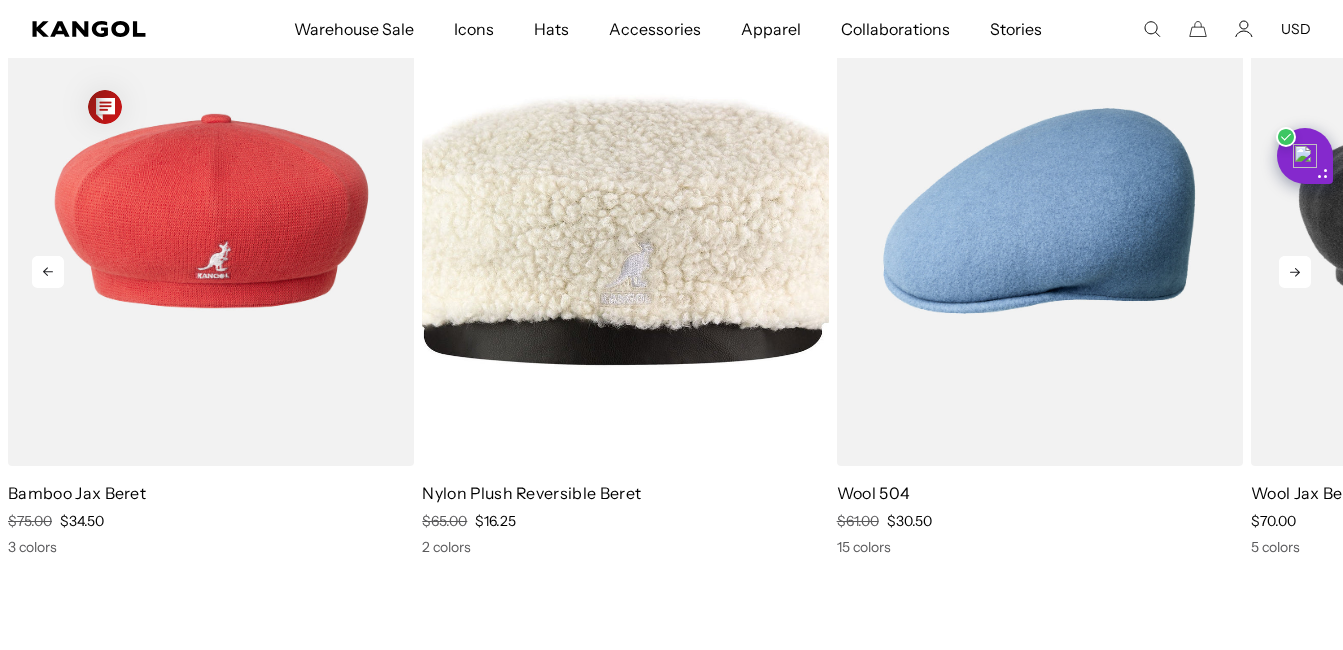scroll, scrollTop: 0, scrollLeft: 0, axis: both 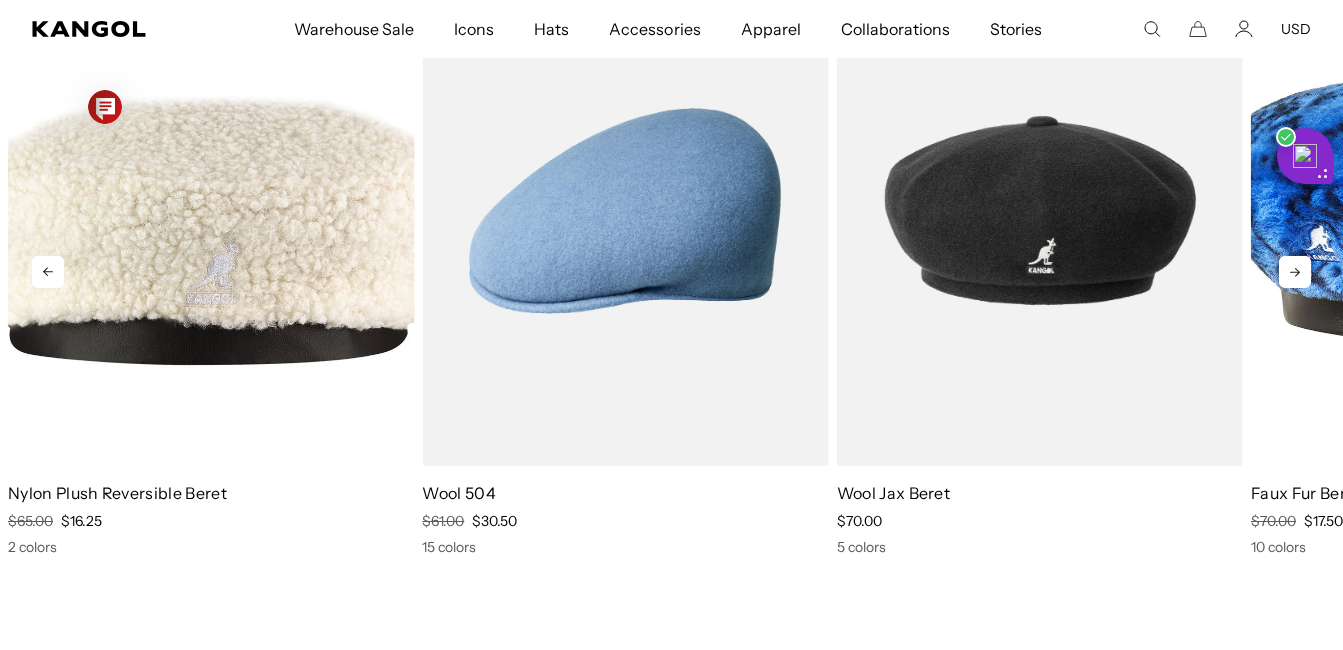 click 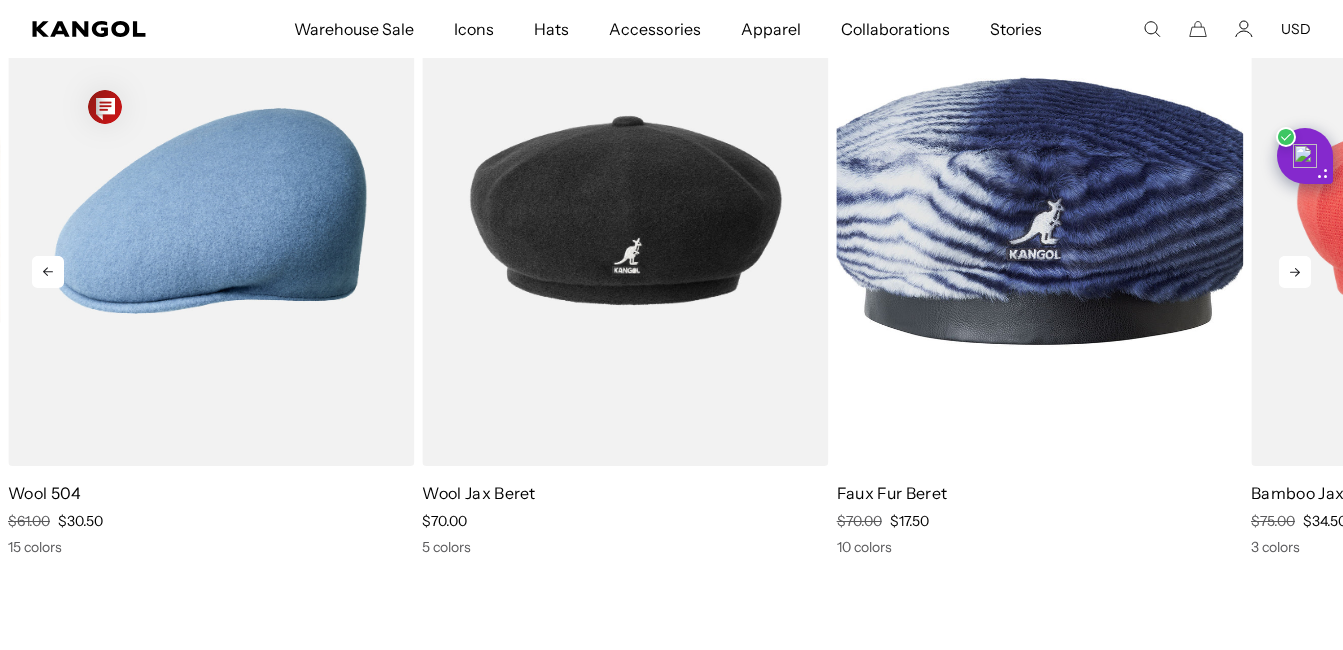 scroll, scrollTop: 0, scrollLeft: 412, axis: horizontal 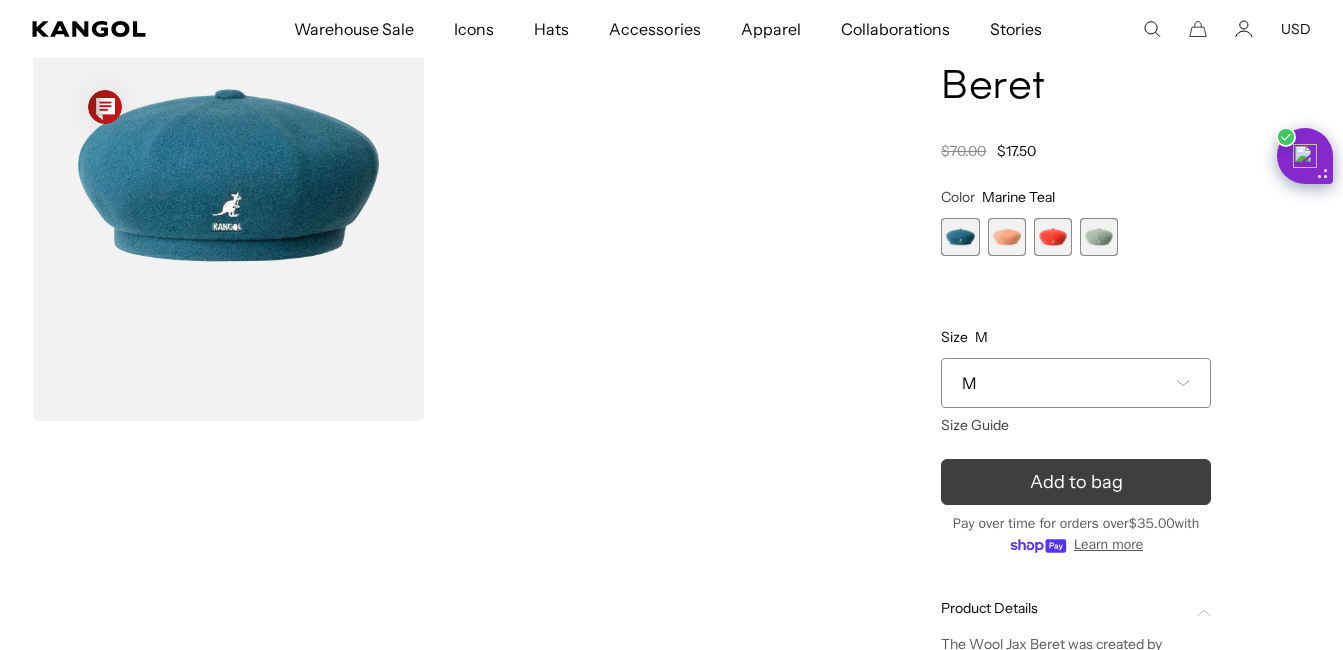 click on "Add to bag" at bounding box center [1076, 482] 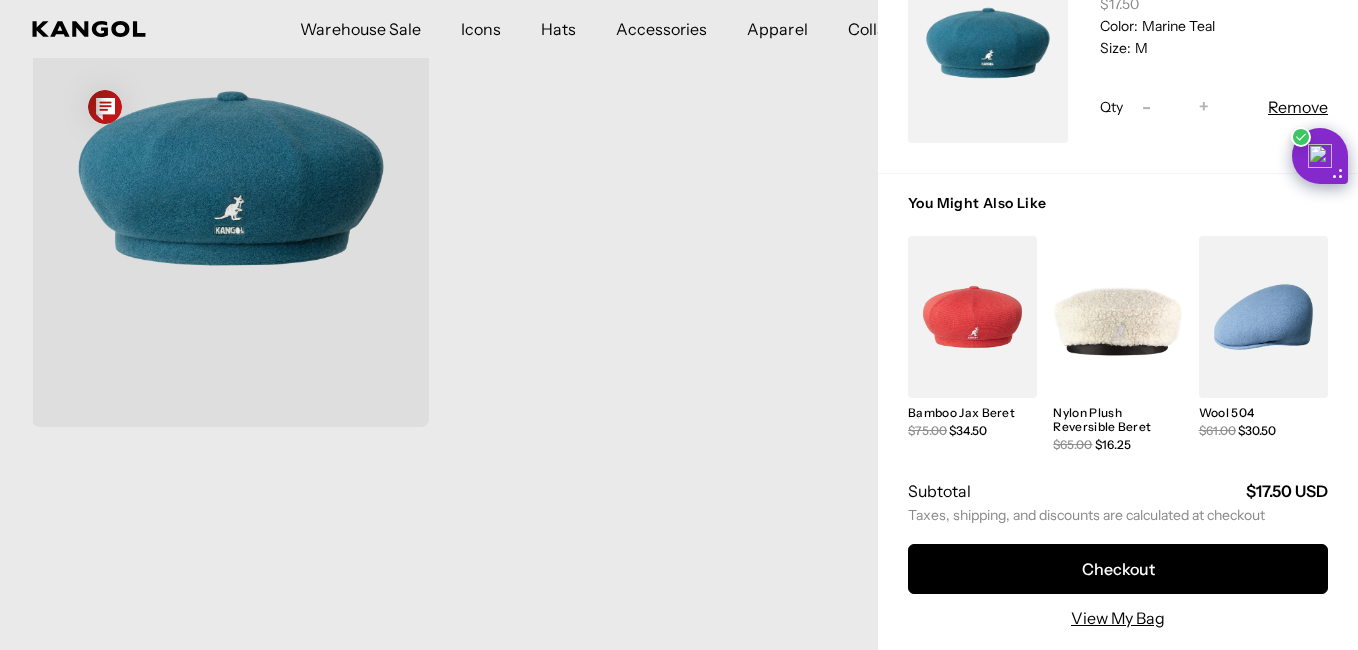 click at bounding box center [679, 325] 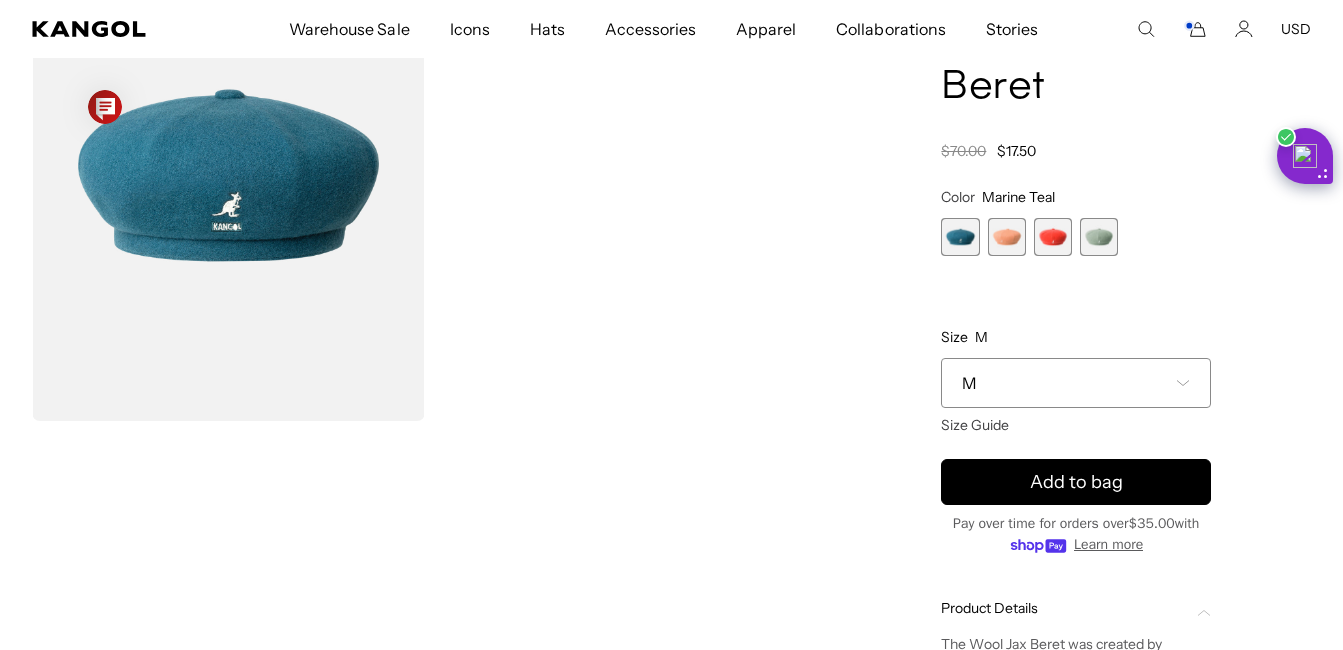 click at bounding box center [1007, 237] 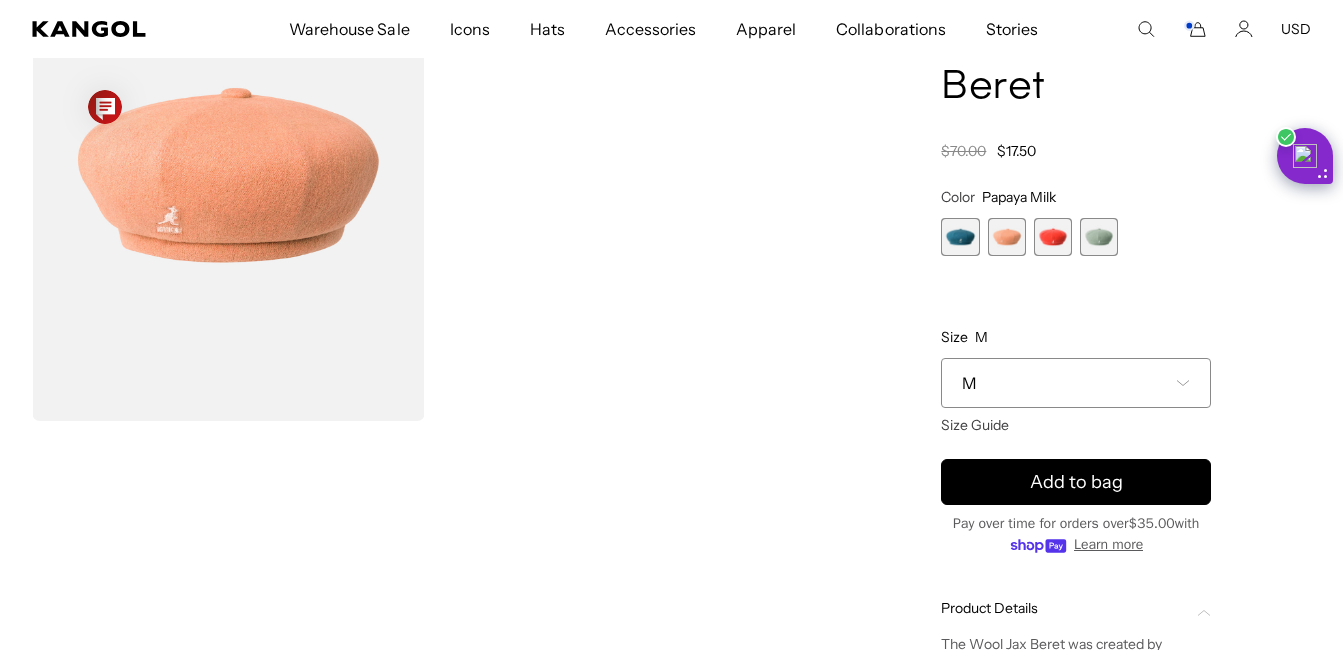 click at bounding box center (1053, 237) 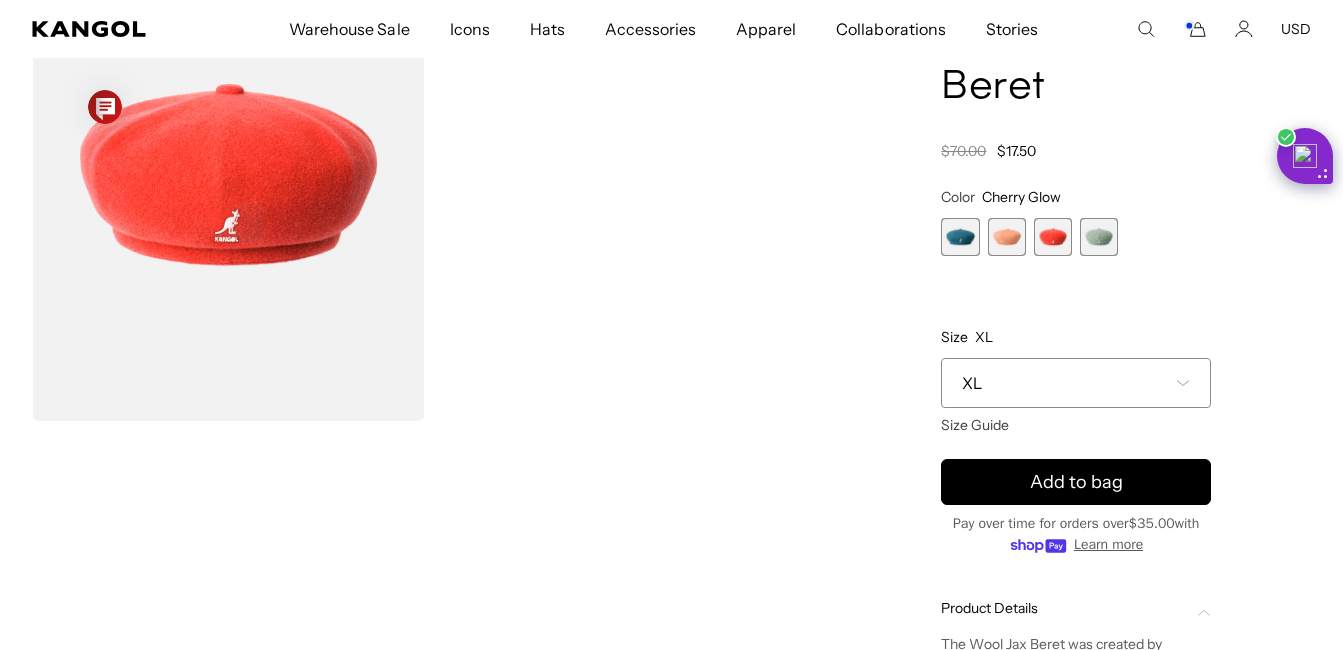 scroll, scrollTop: 0, scrollLeft: 0, axis: both 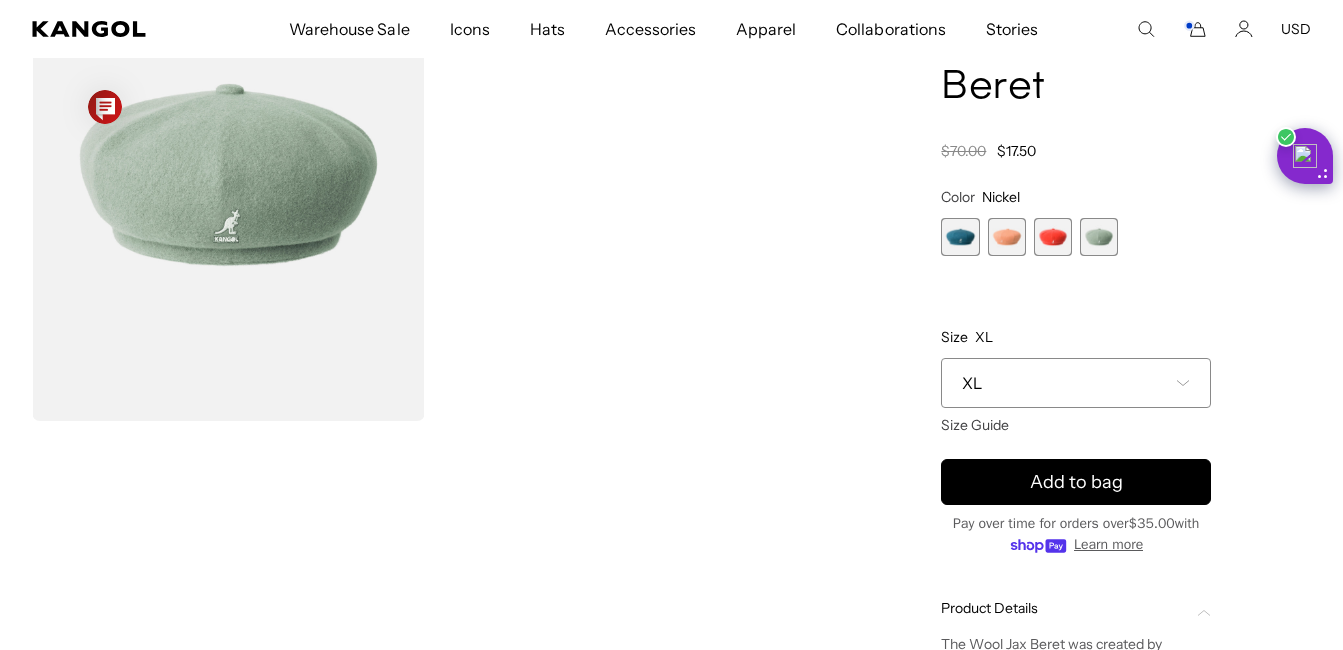 click 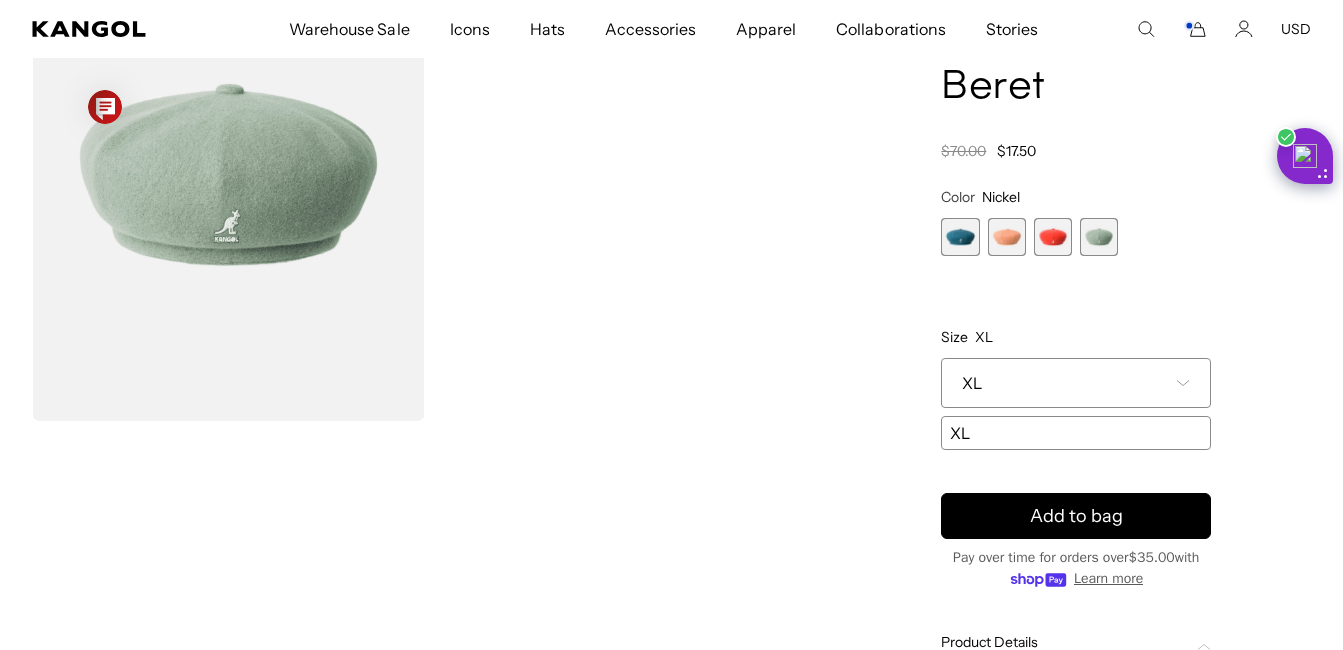 click at bounding box center (1053, 237) 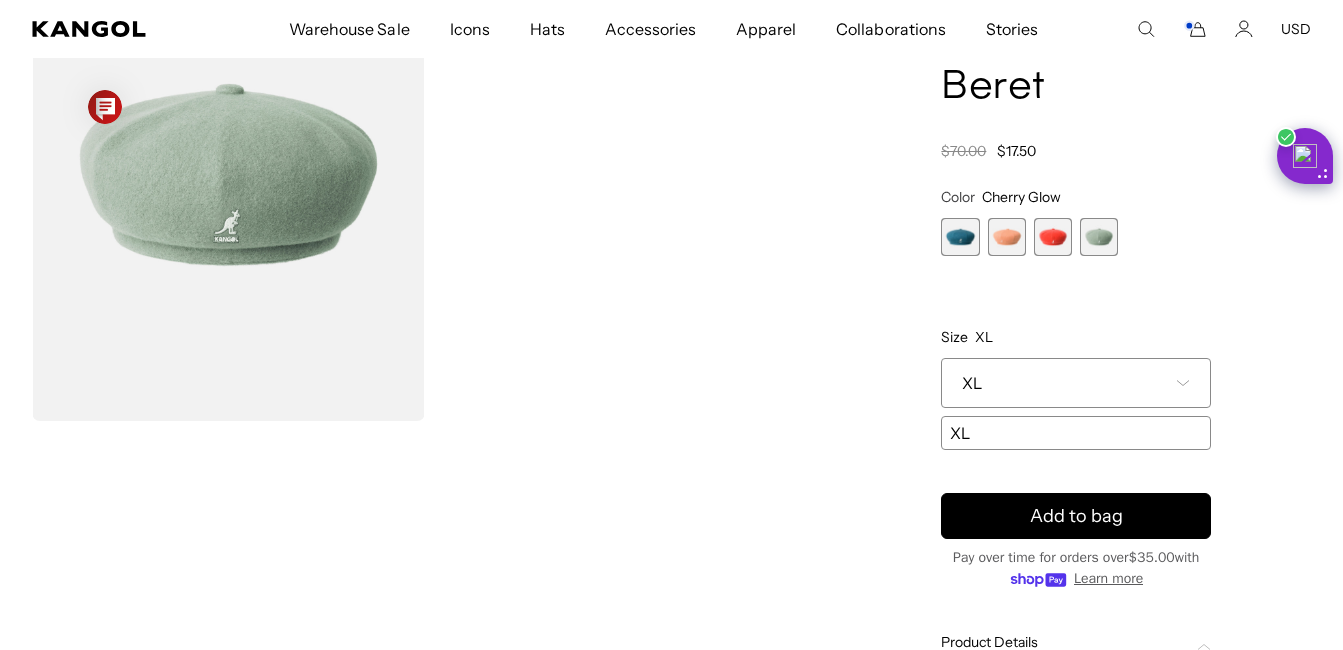 scroll, scrollTop: 0, scrollLeft: 412, axis: horizontal 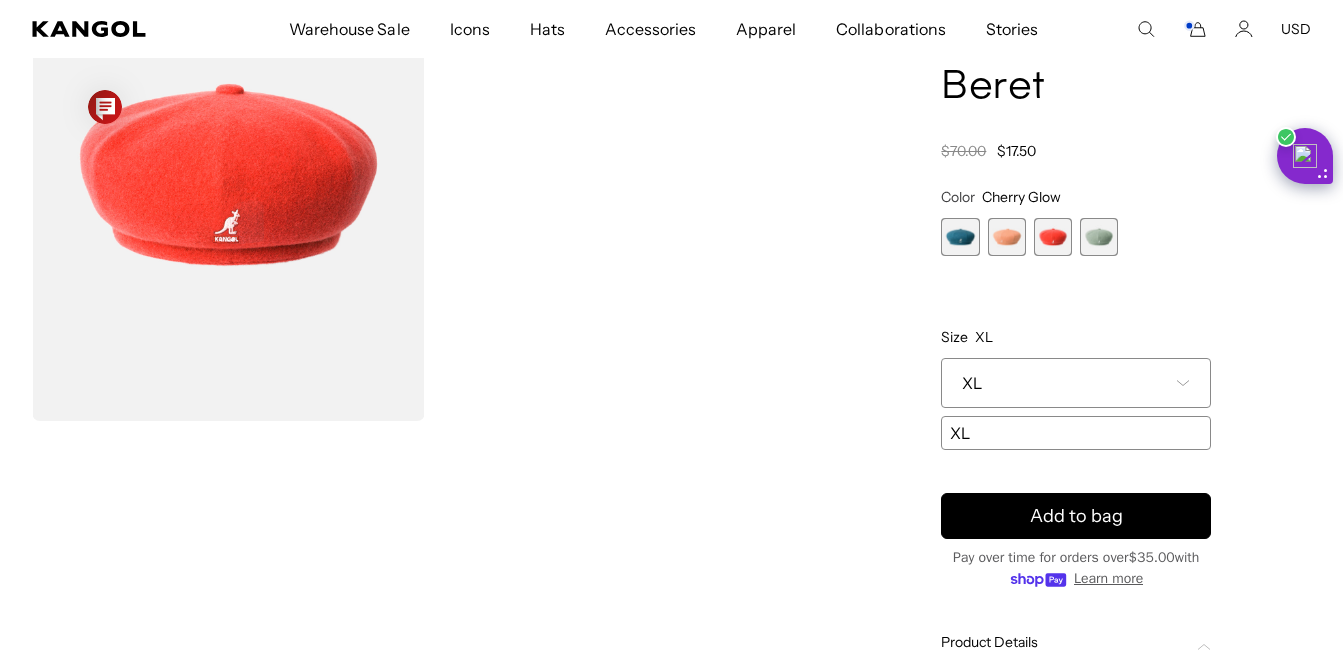 click at bounding box center (1053, 237) 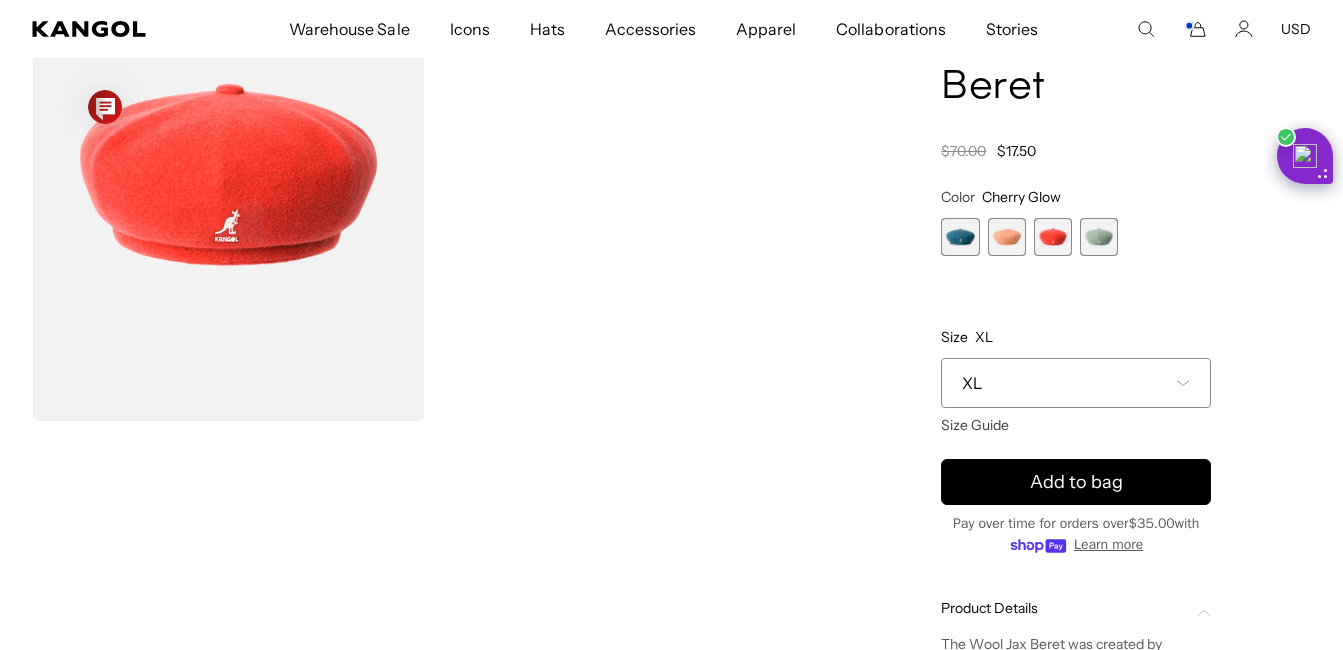 scroll, scrollTop: 0, scrollLeft: 412, axis: horizontal 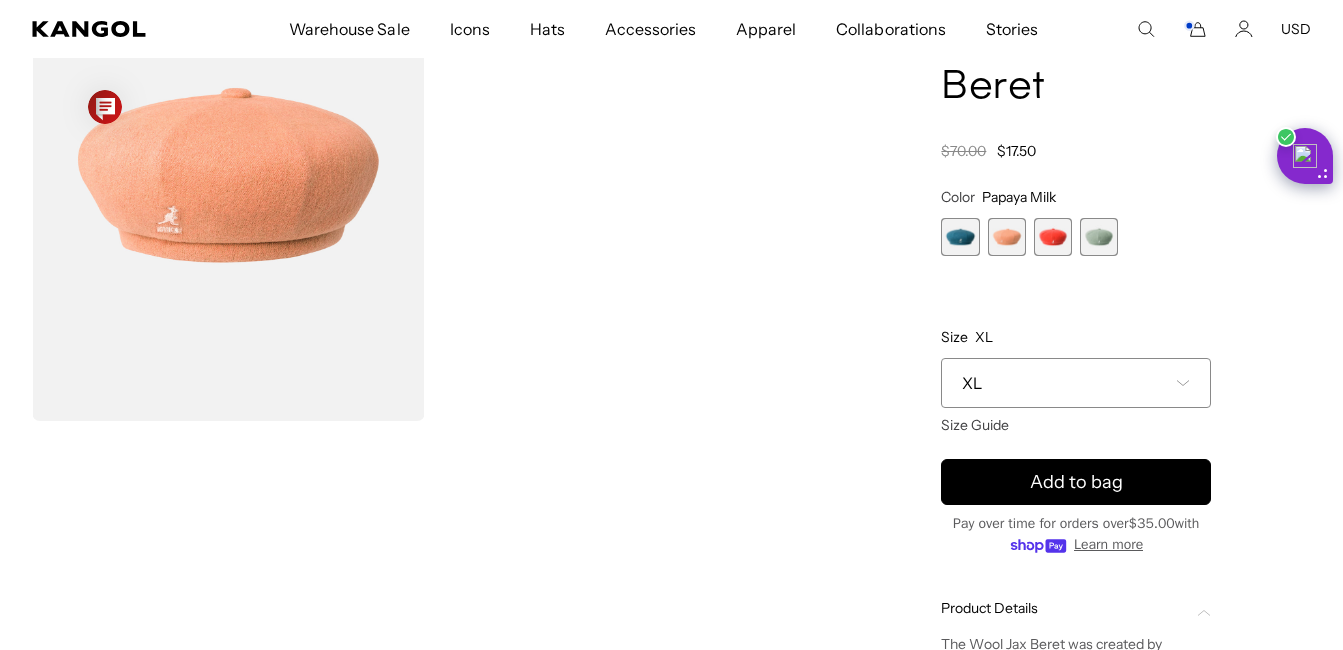 click 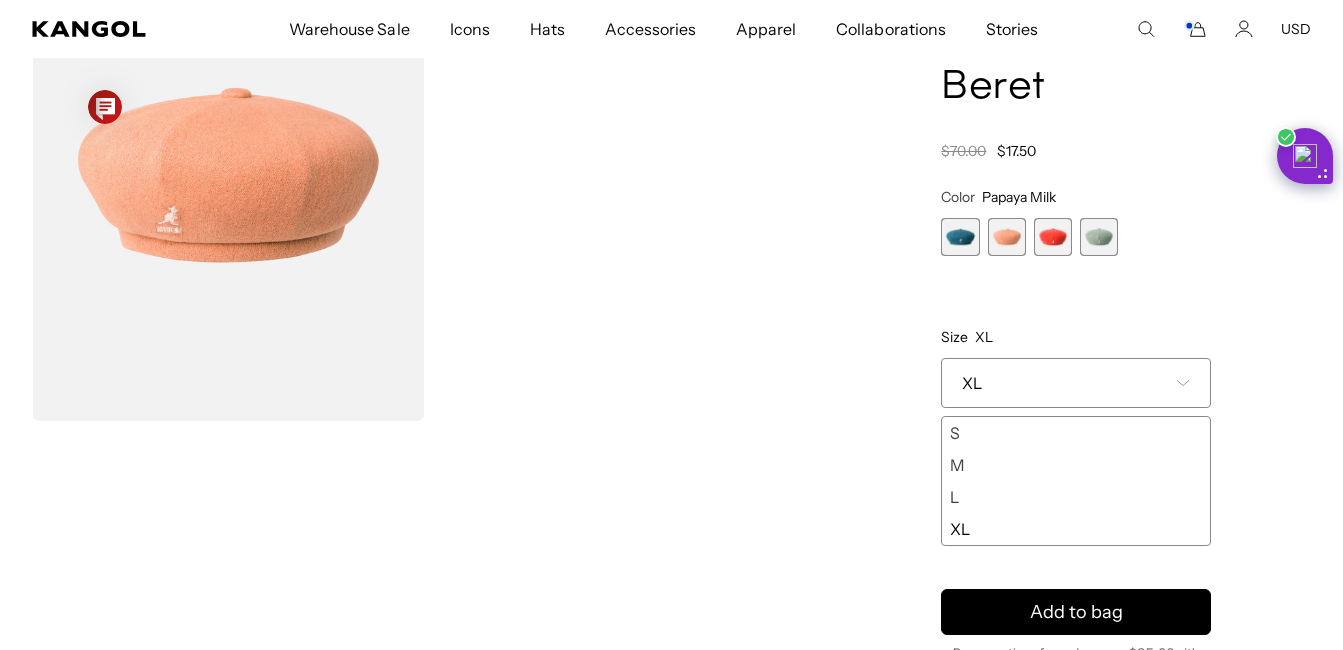 scroll, scrollTop: 0, scrollLeft: 0, axis: both 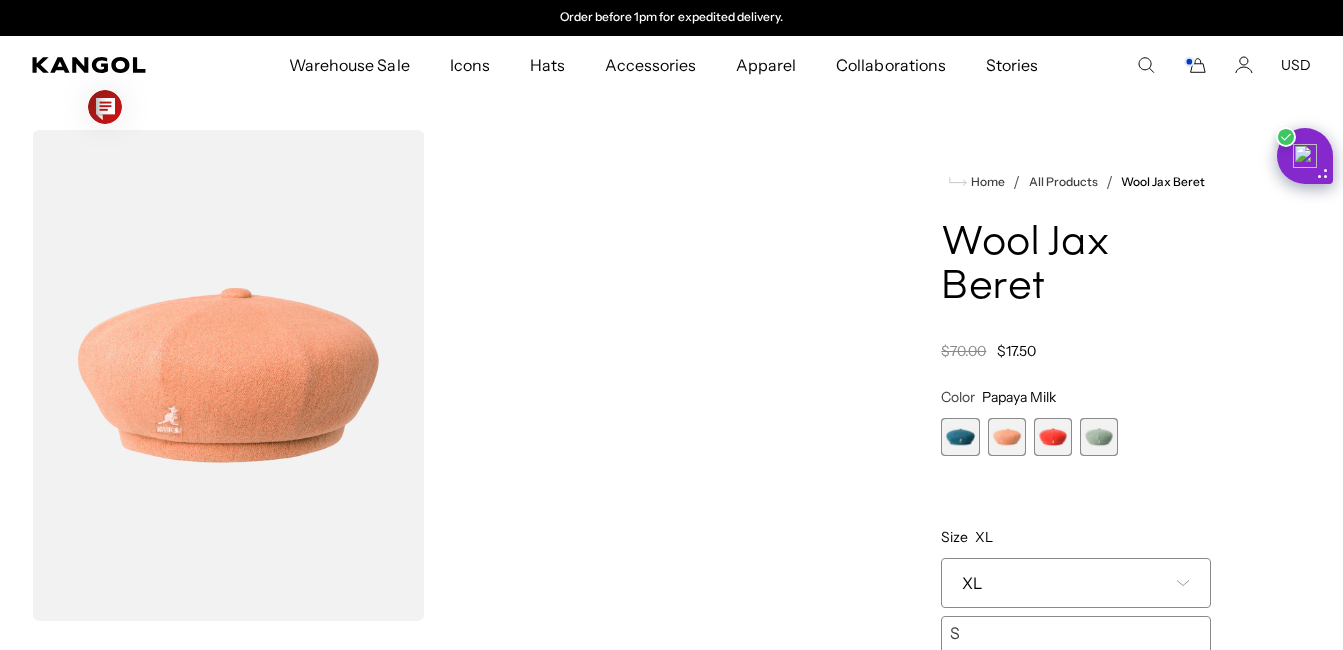 click on "Warehouse Sale" at bounding box center [349, 65] 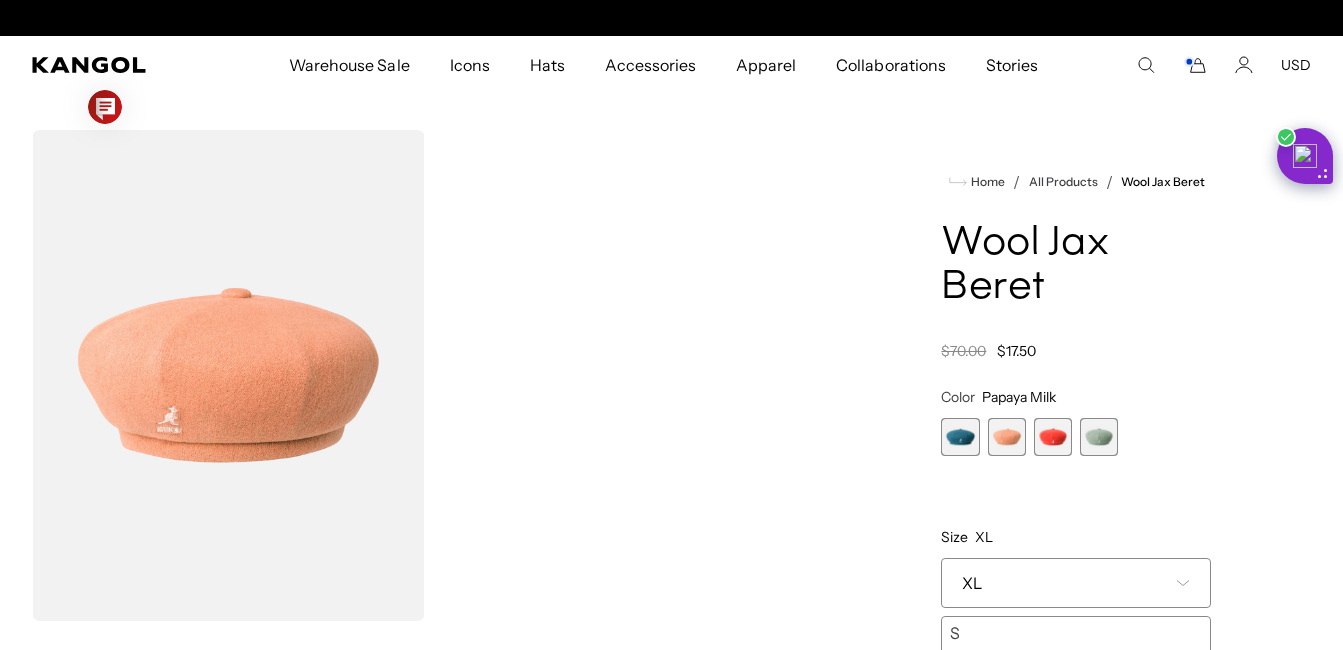scroll, scrollTop: 0, scrollLeft: 0, axis: both 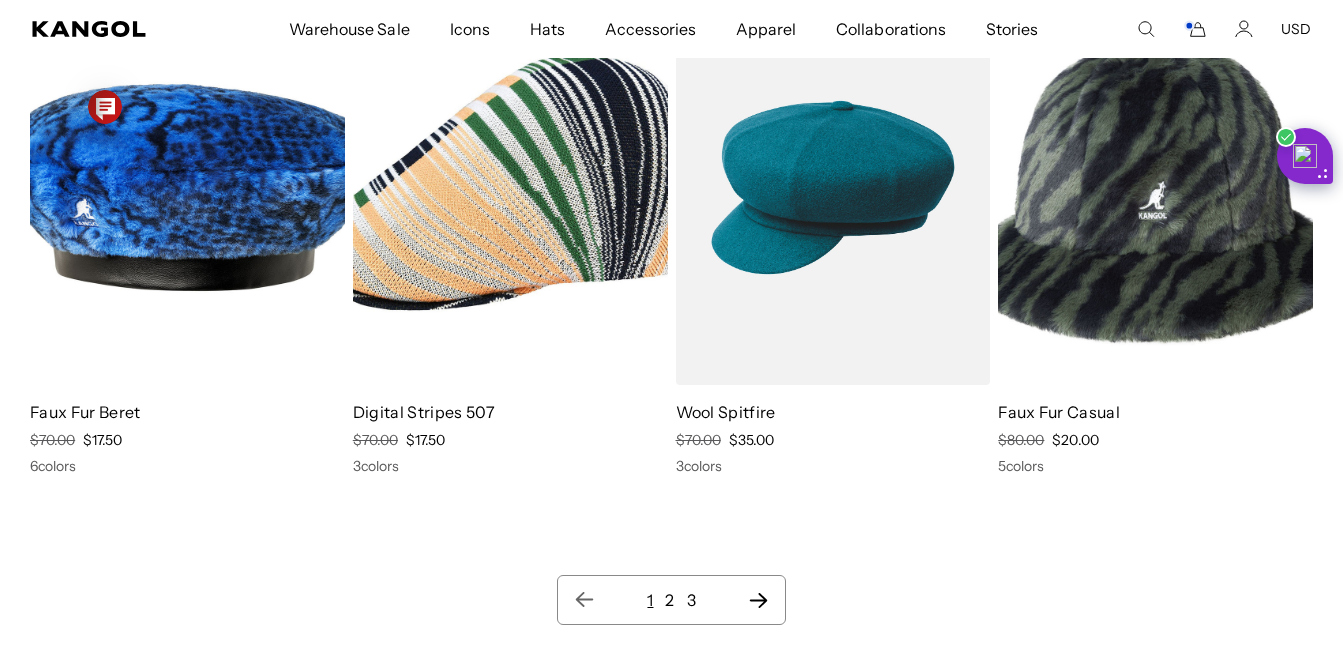 click 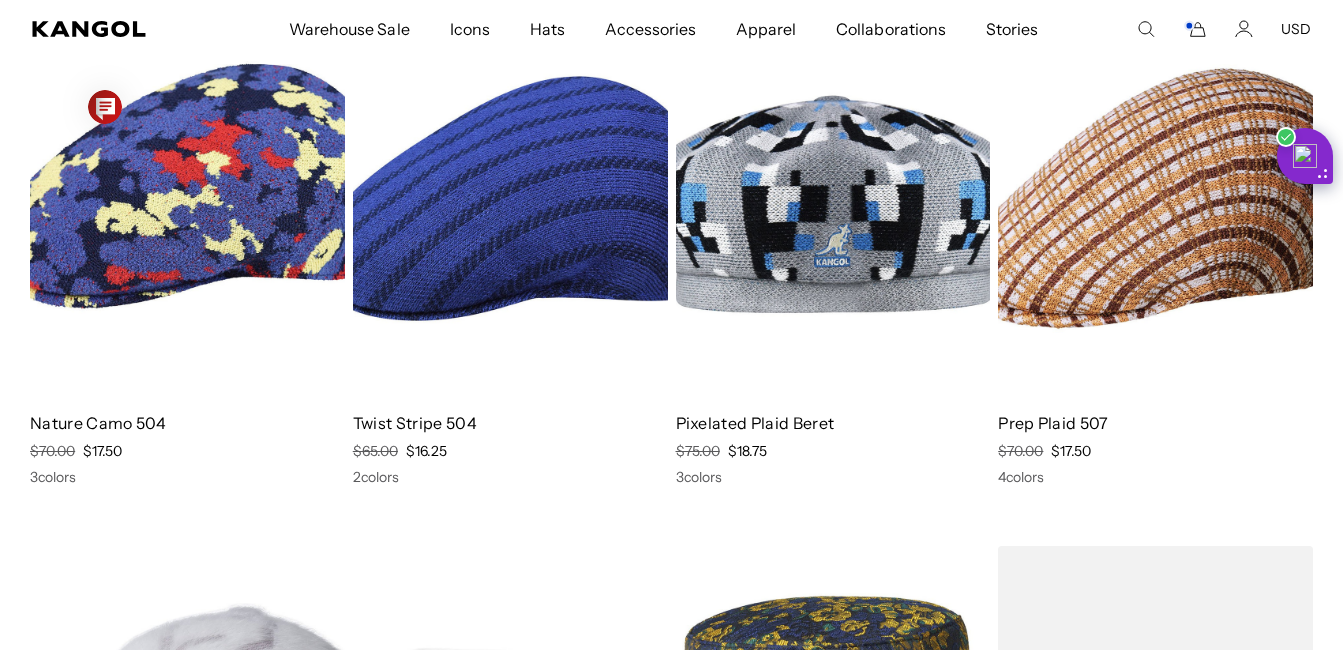 click at bounding box center (833, 198) 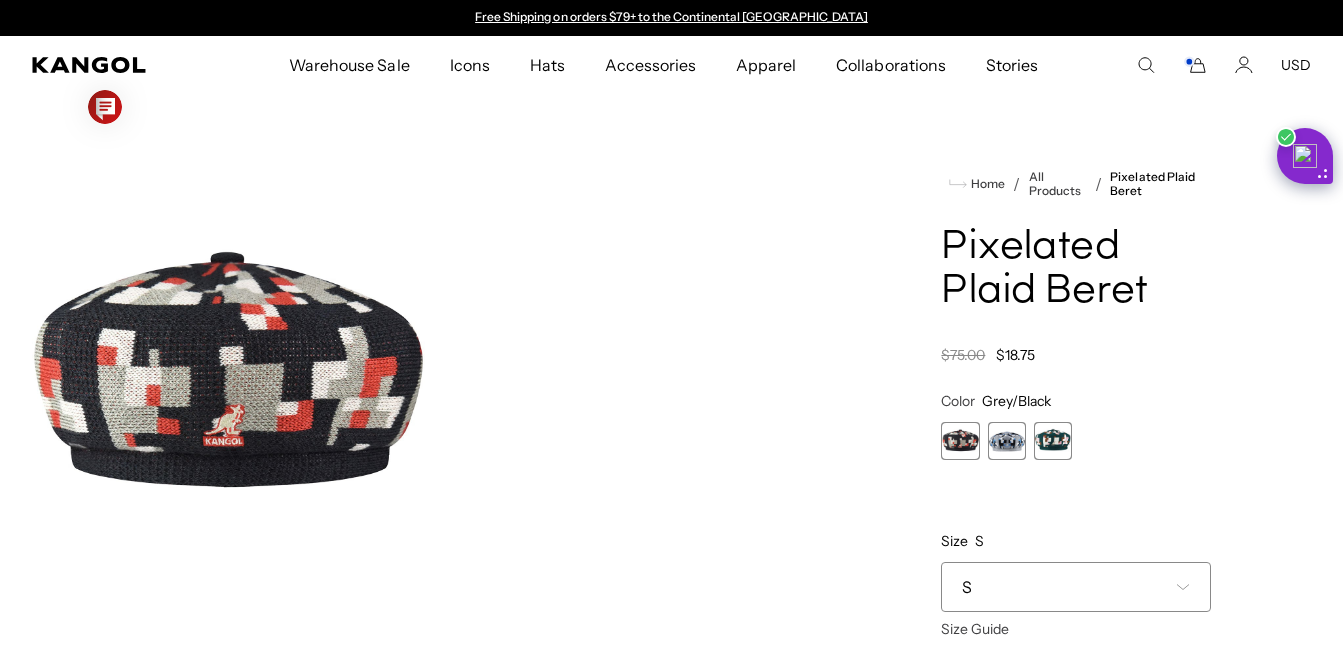 scroll, scrollTop: 0, scrollLeft: 0, axis: both 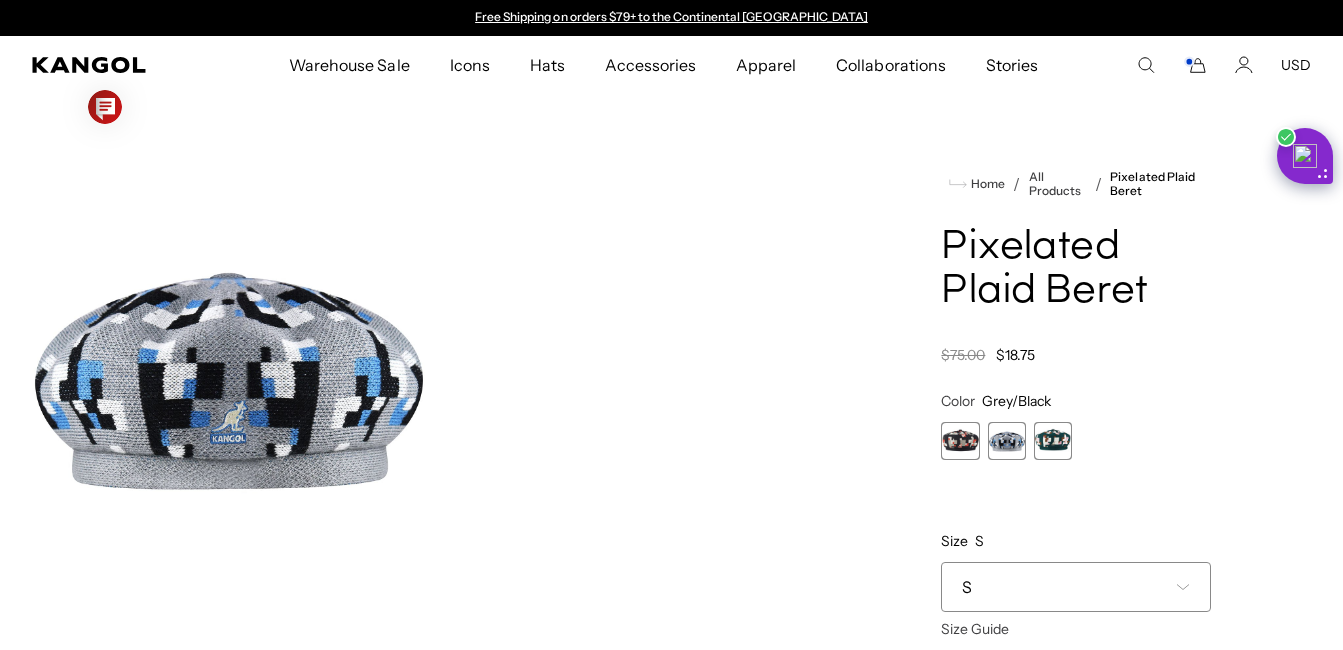 click at bounding box center (1053, 441) 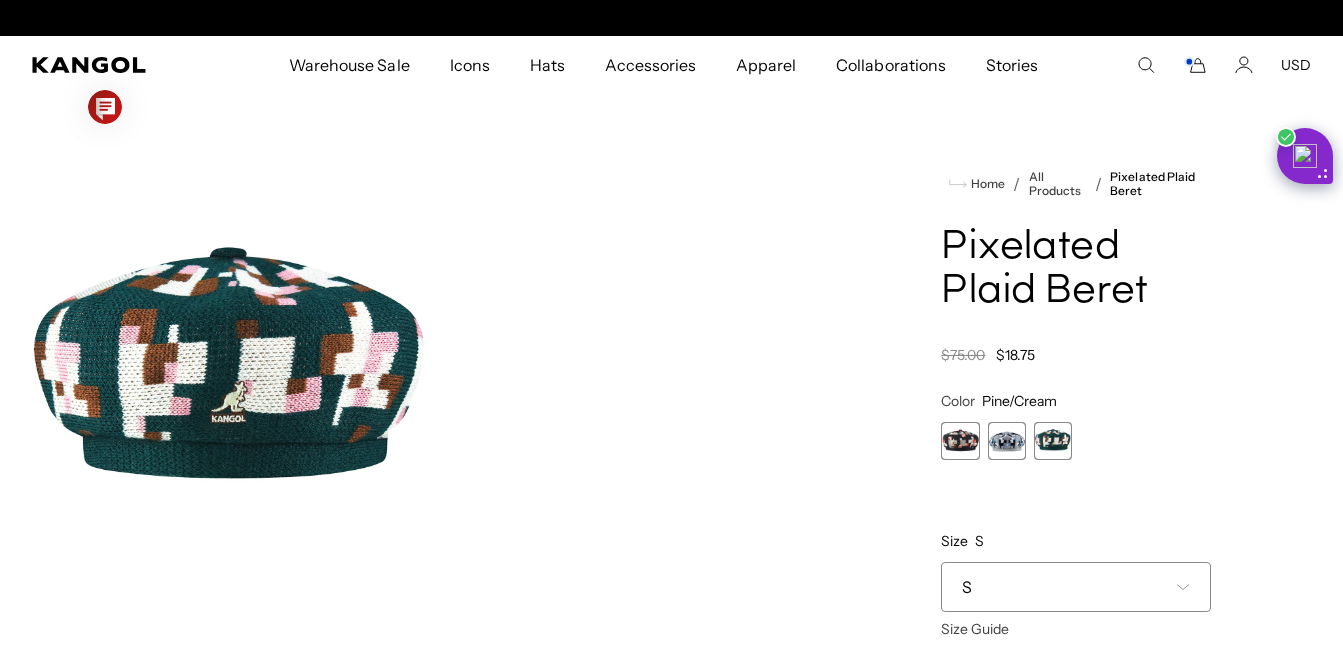 scroll, scrollTop: 0, scrollLeft: 412, axis: horizontal 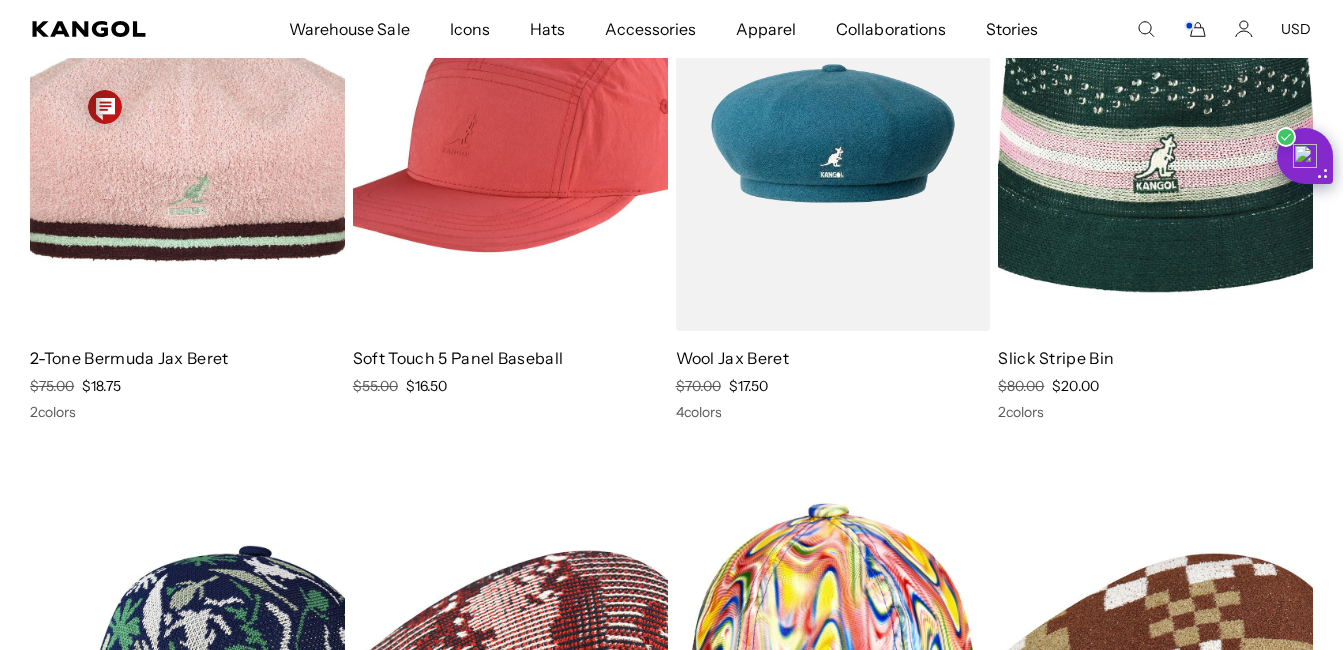 click at bounding box center [187, 133] 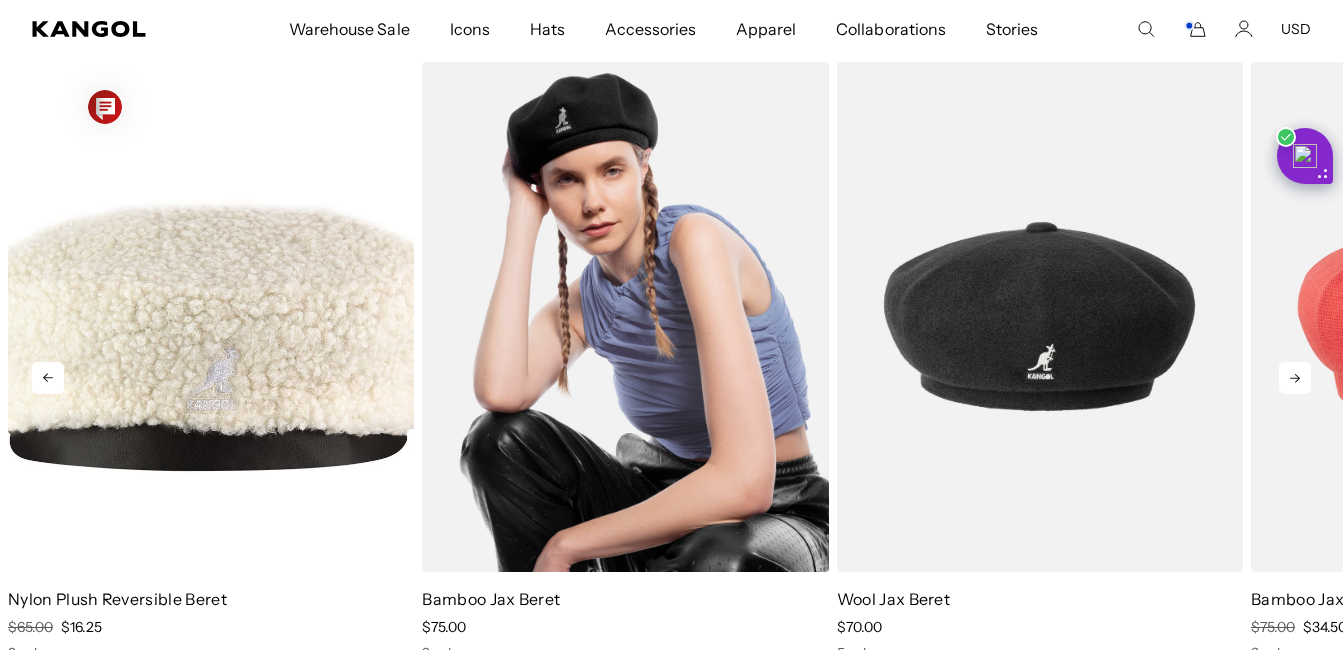 scroll, scrollTop: 1100, scrollLeft: 0, axis: vertical 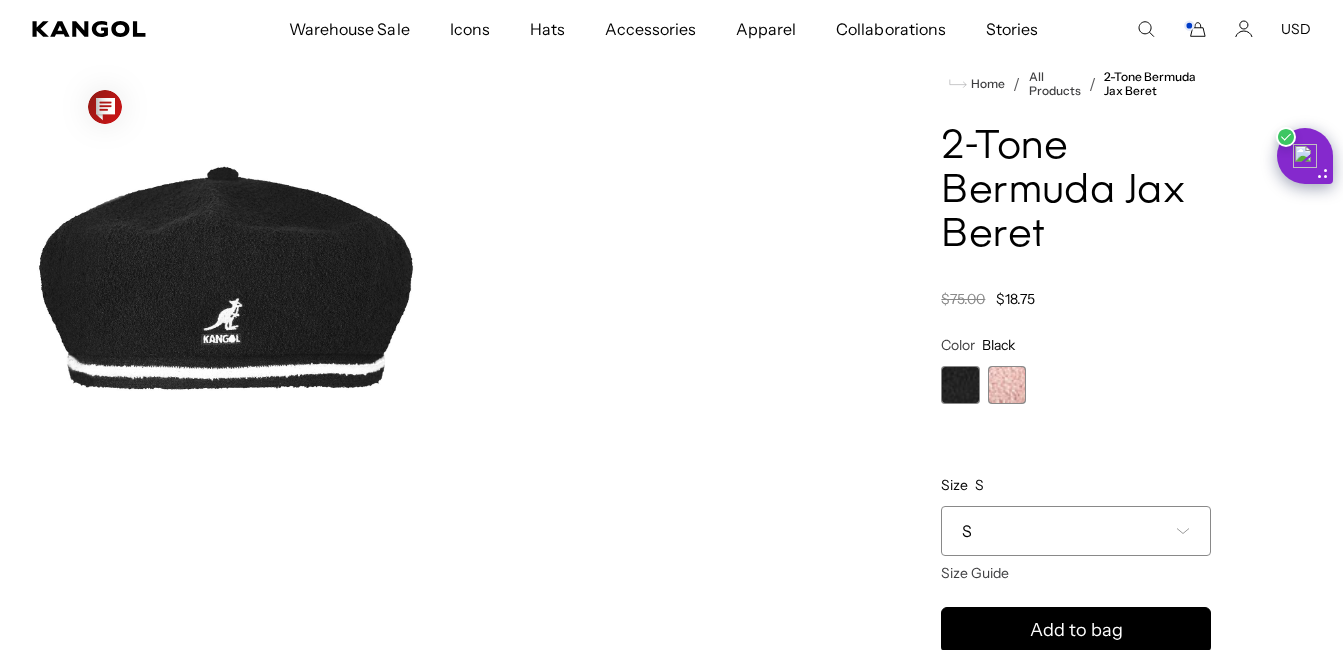 click at bounding box center (1007, 385) 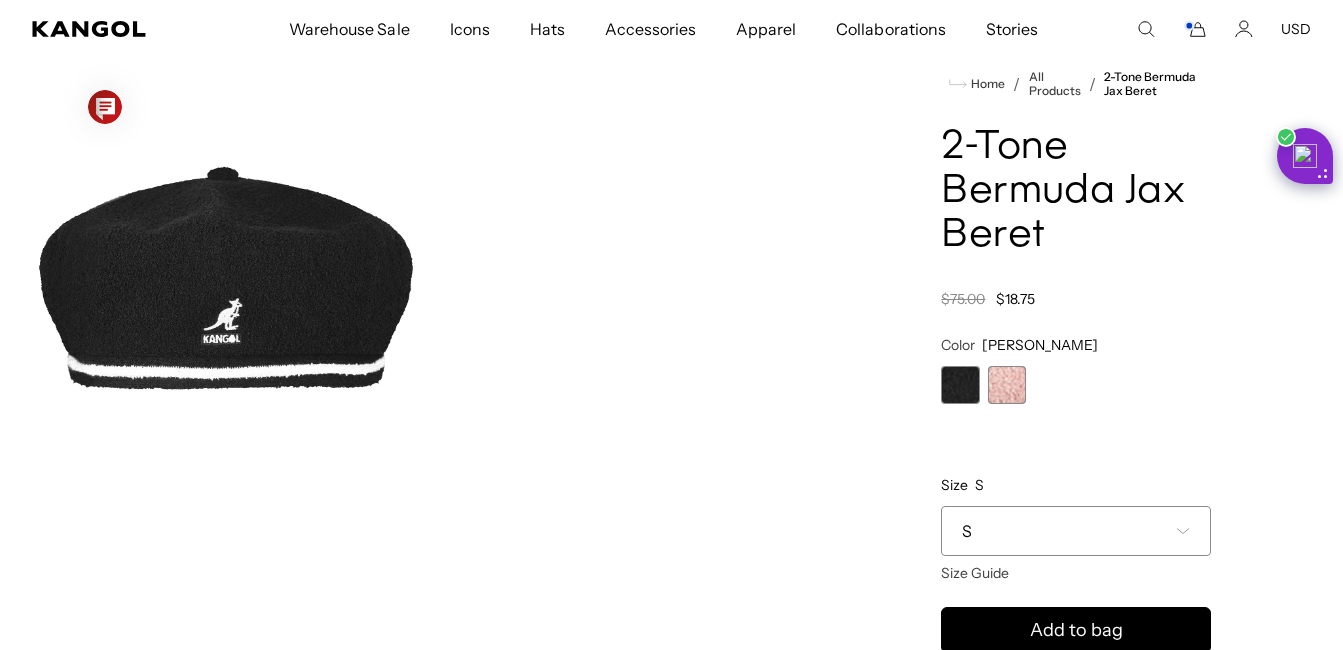 click at bounding box center (1007, 385) 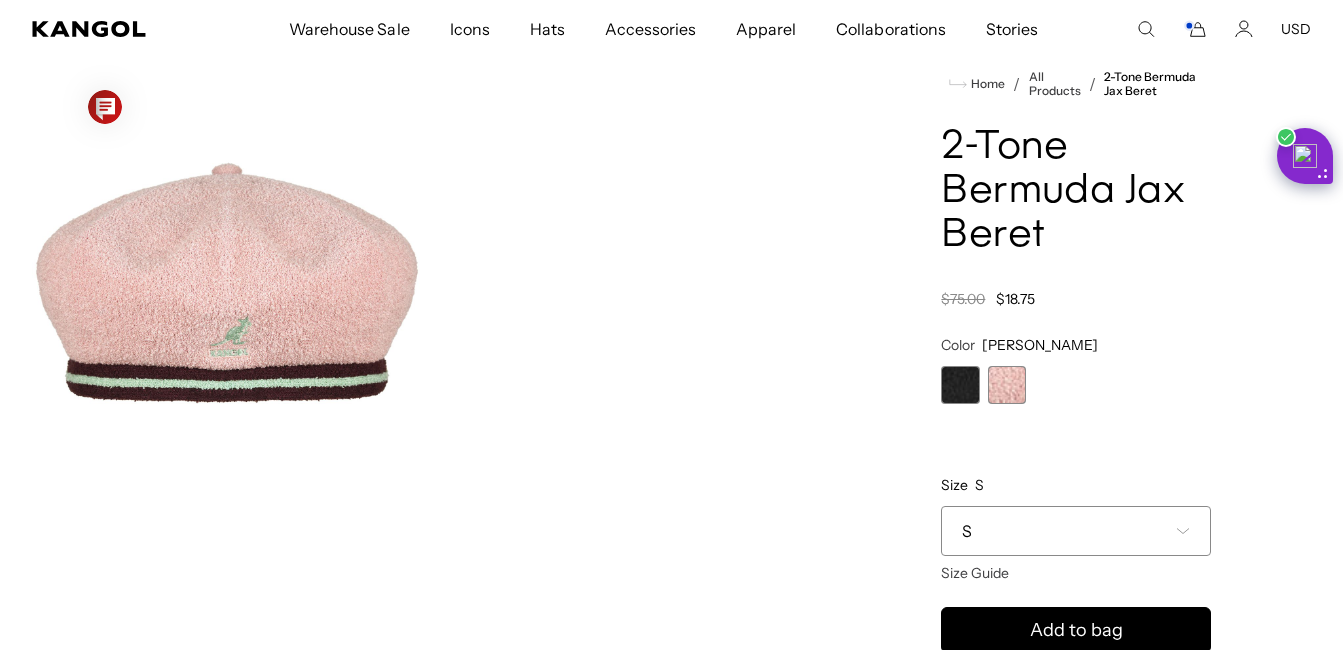 scroll, scrollTop: 0, scrollLeft: 412, axis: horizontal 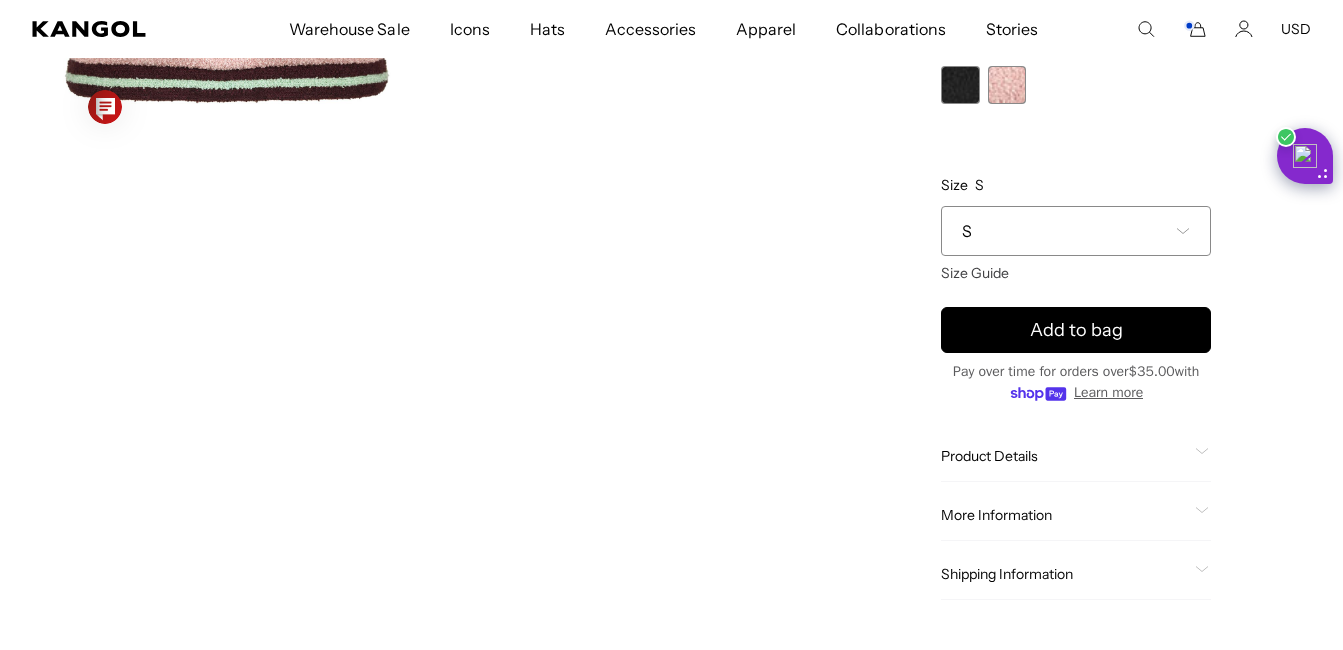click on "Product Details" 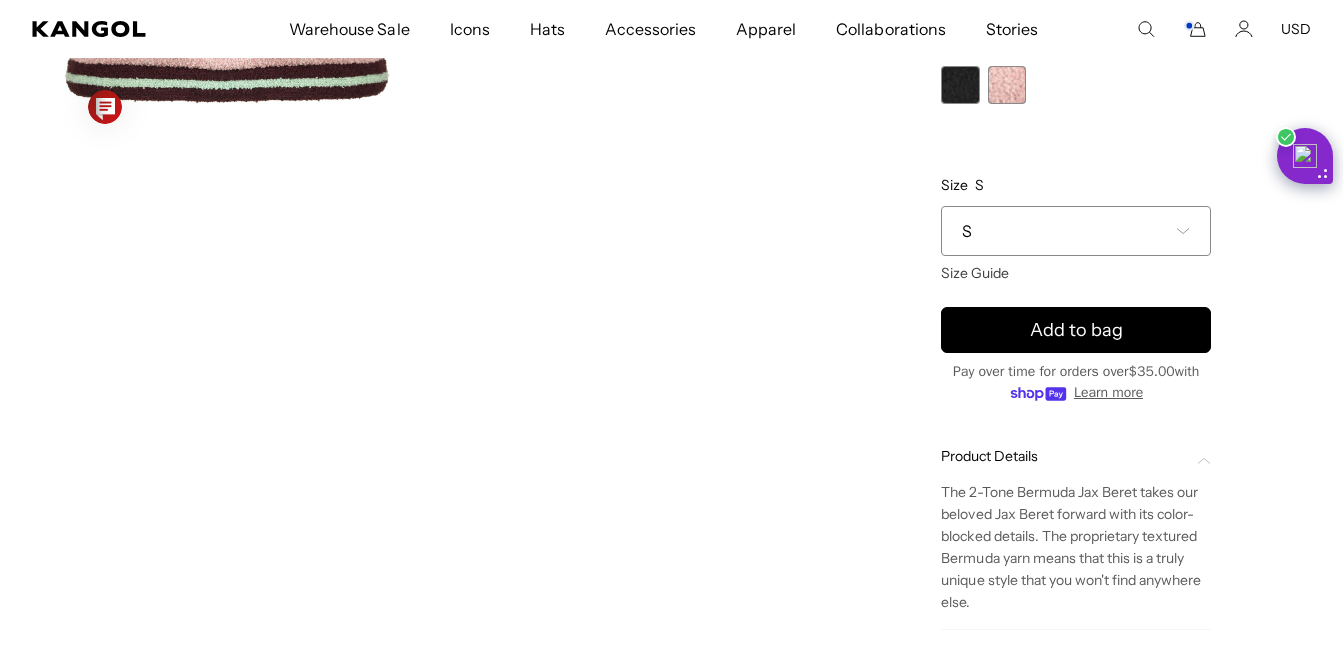 scroll, scrollTop: 0, scrollLeft: 0, axis: both 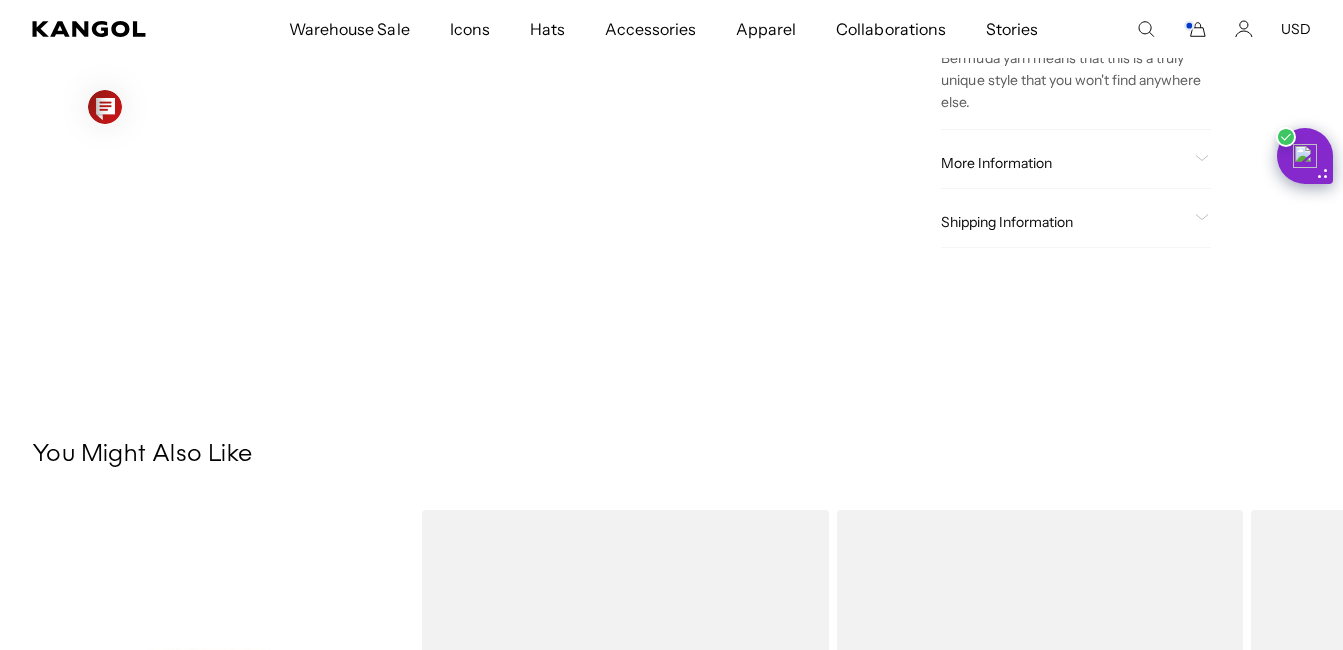 click on "More Information" 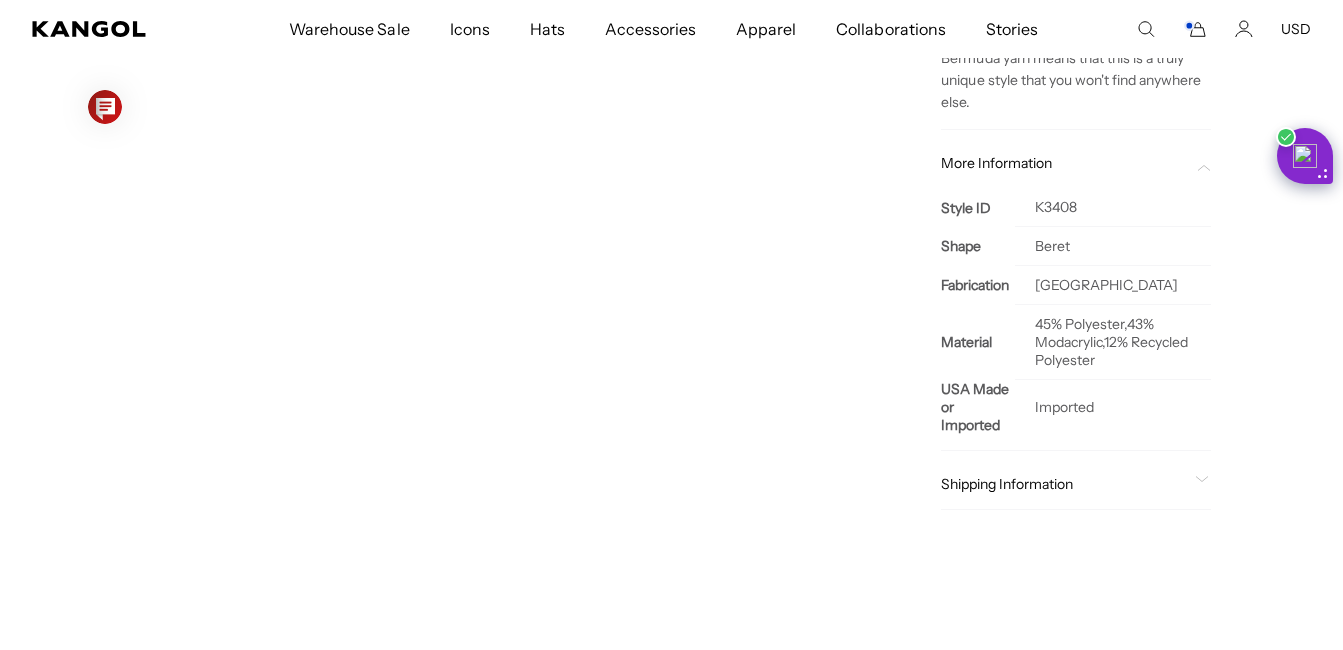 scroll, scrollTop: 0, scrollLeft: 0, axis: both 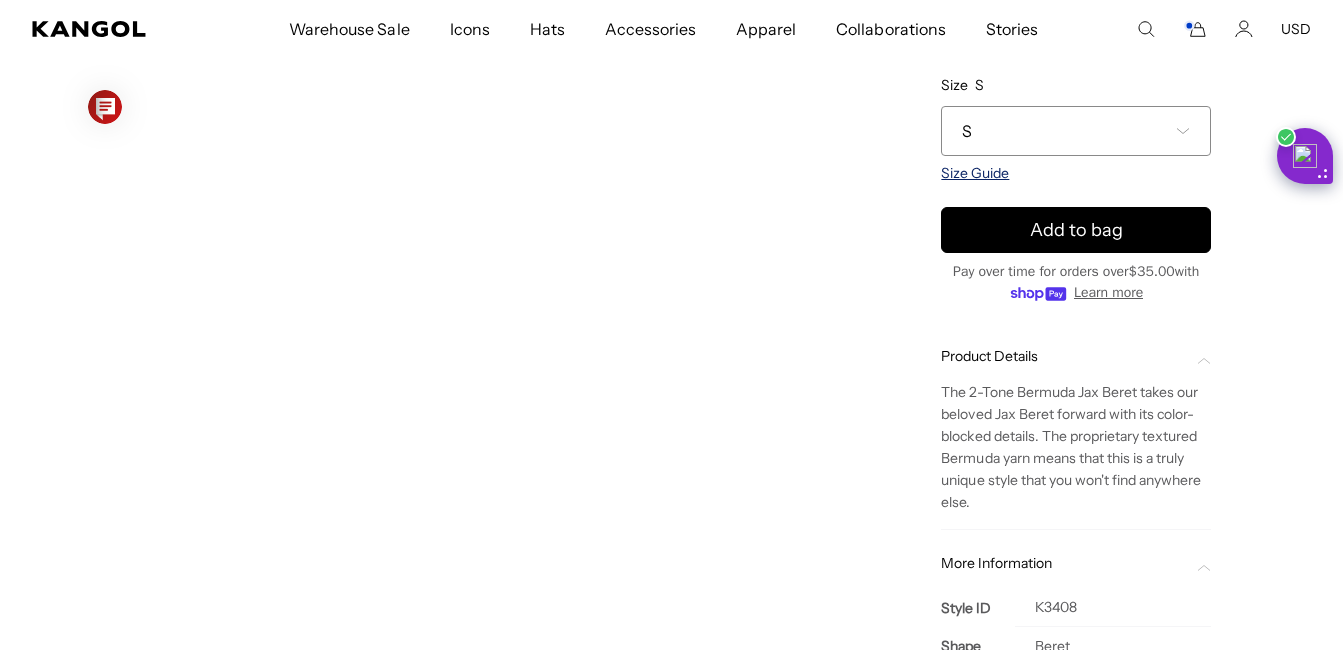 click on "Size Guide" at bounding box center (975, 173) 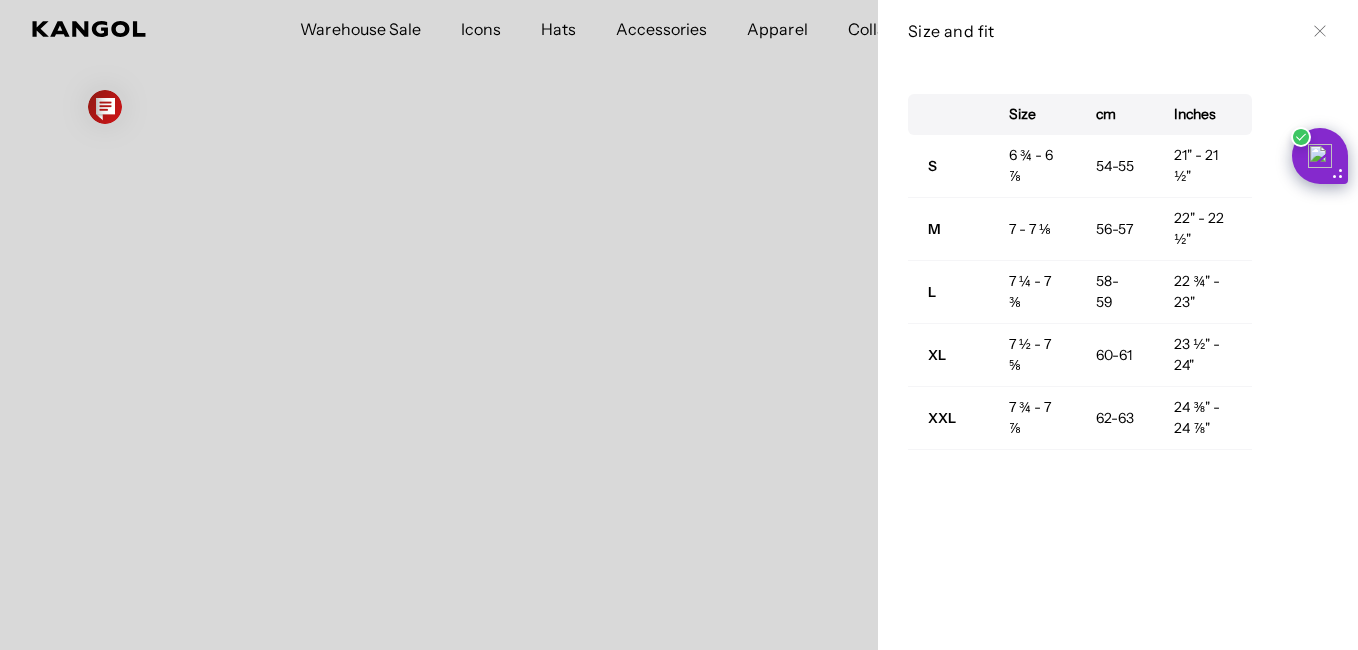 click at bounding box center [679, 325] 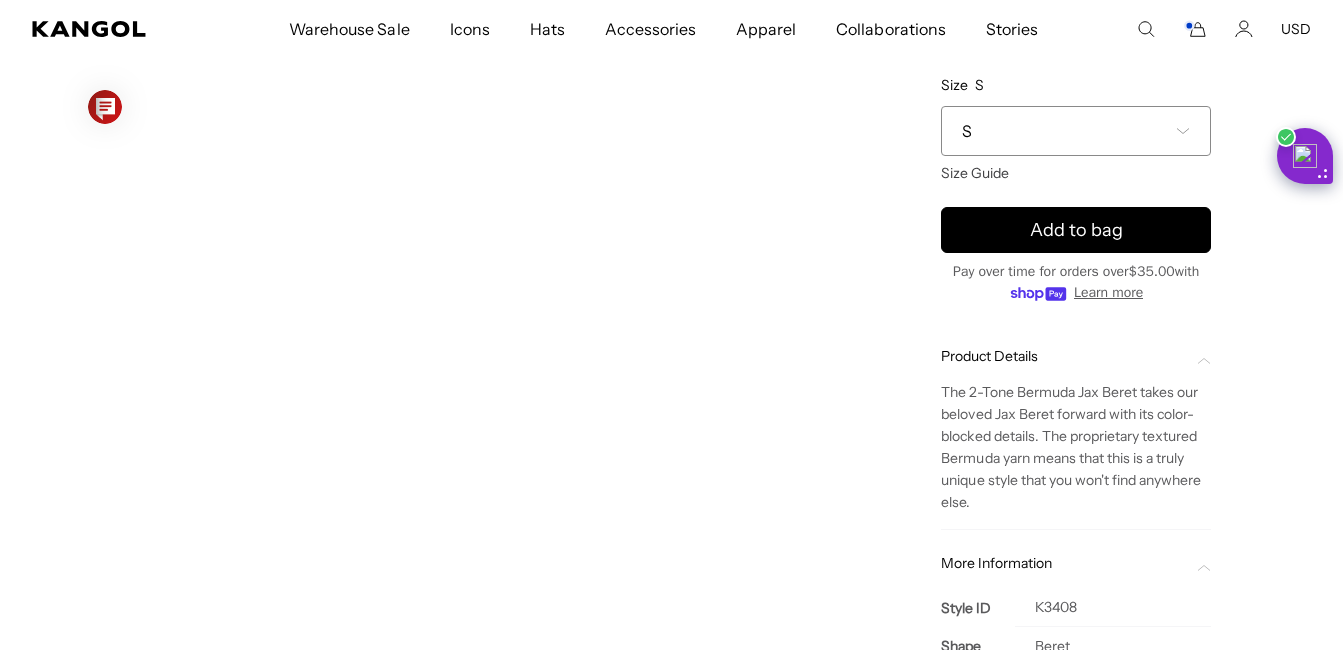click 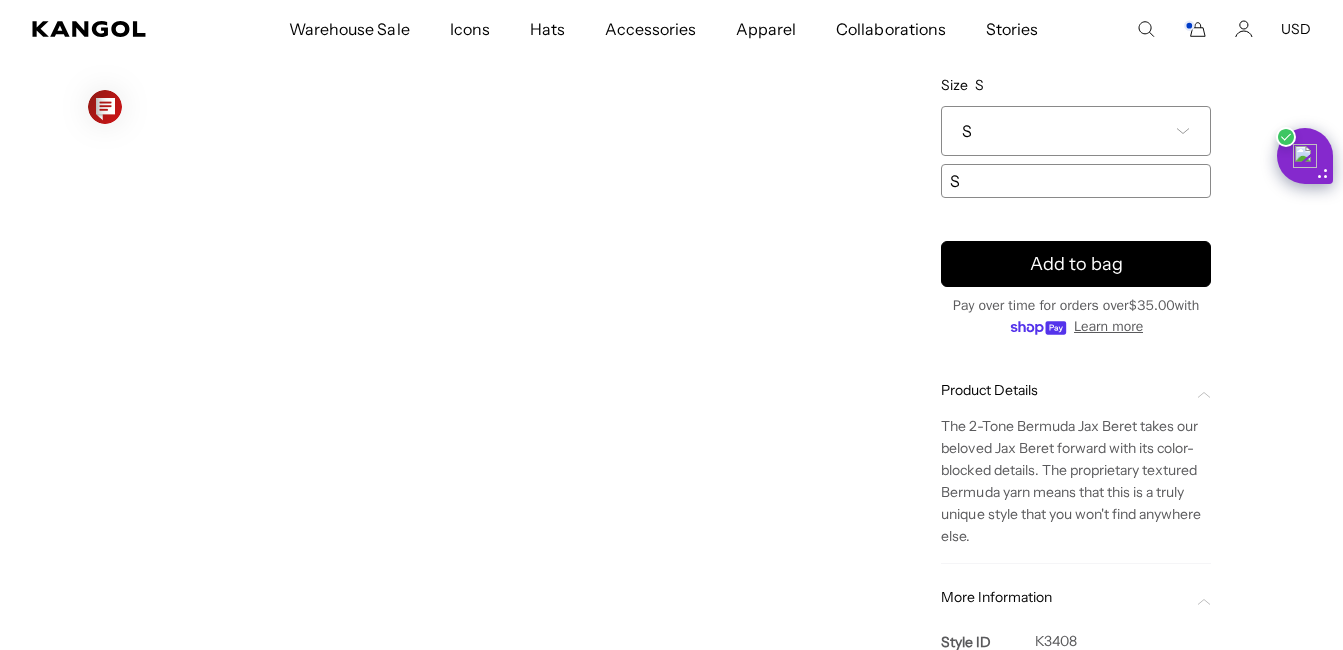 click on "S" at bounding box center [1076, 131] 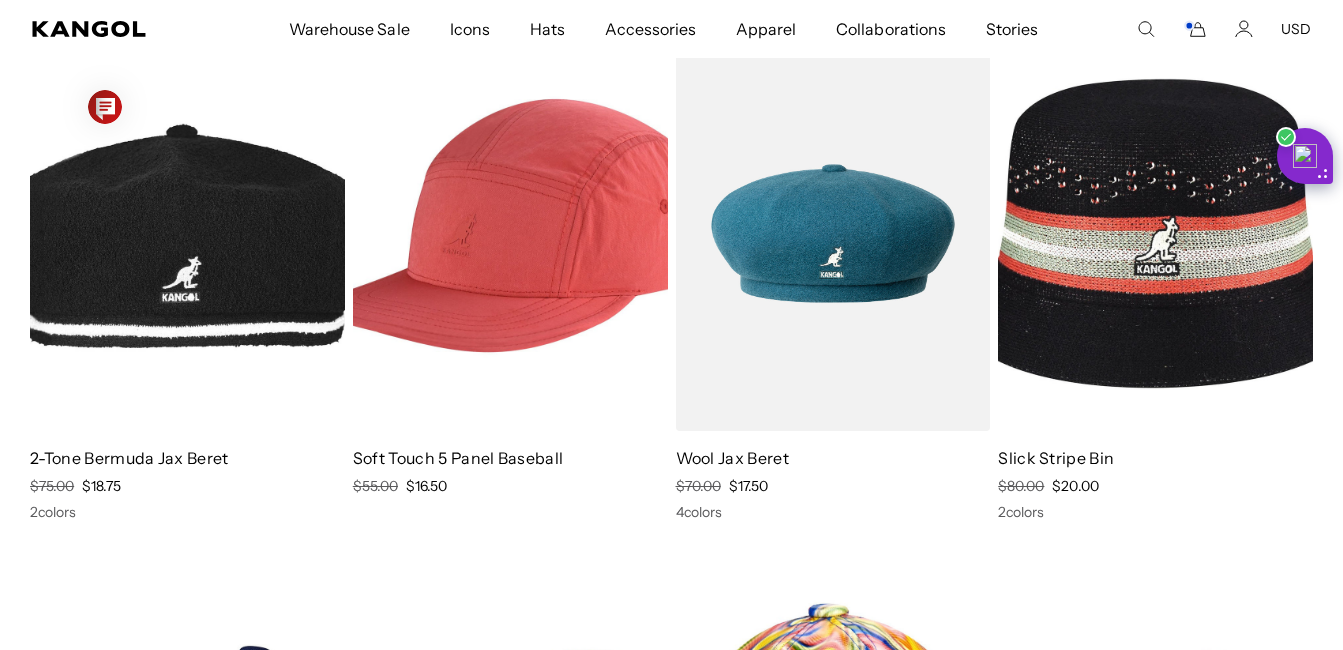 scroll, scrollTop: 4000, scrollLeft: 0, axis: vertical 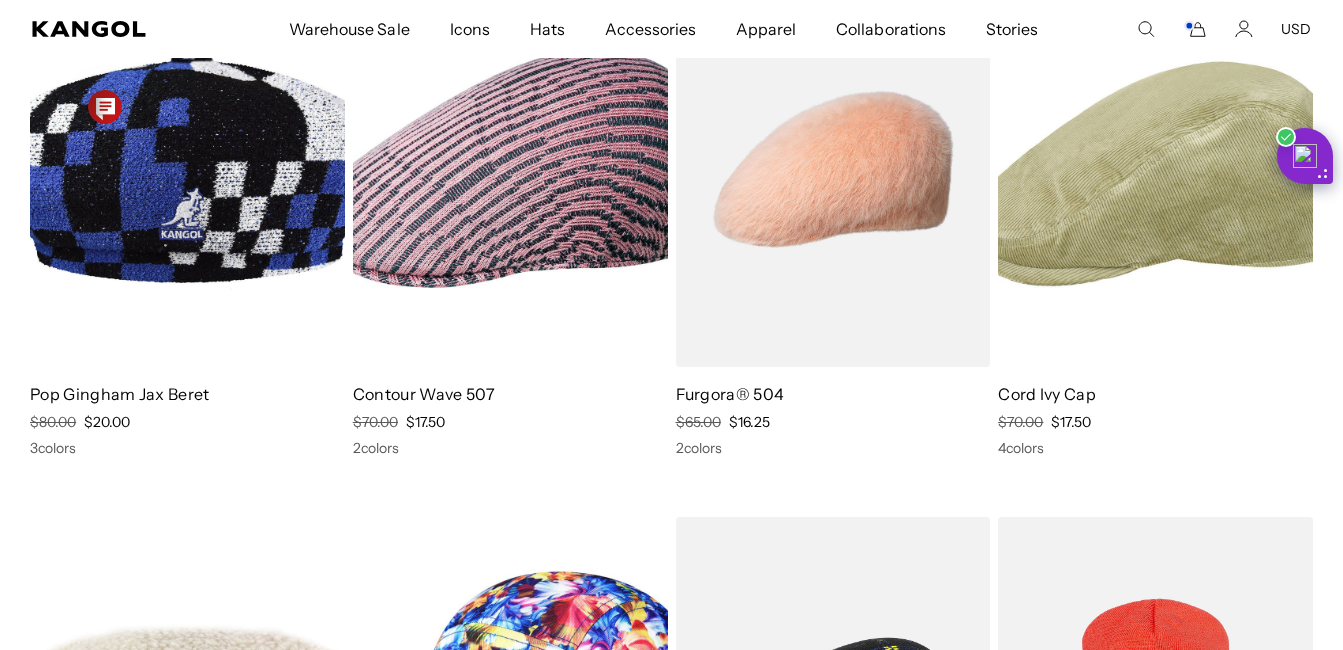 click at bounding box center [187, 168] 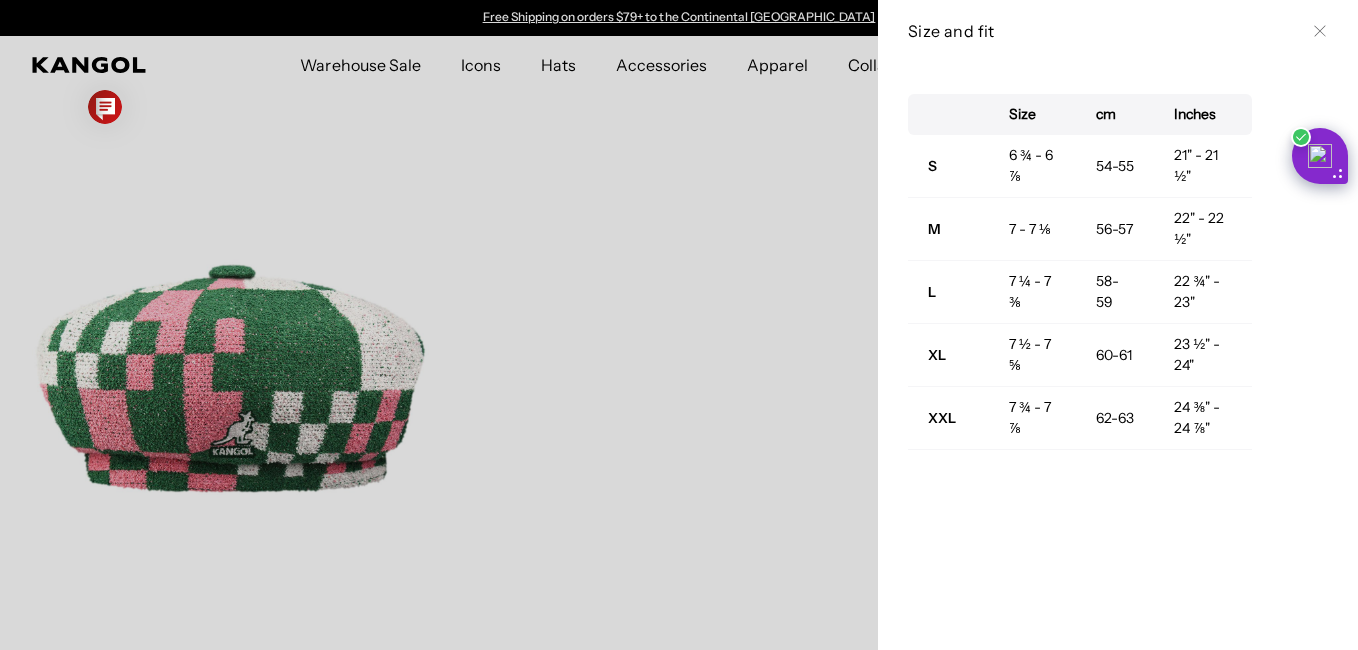 click at bounding box center (679, 325) 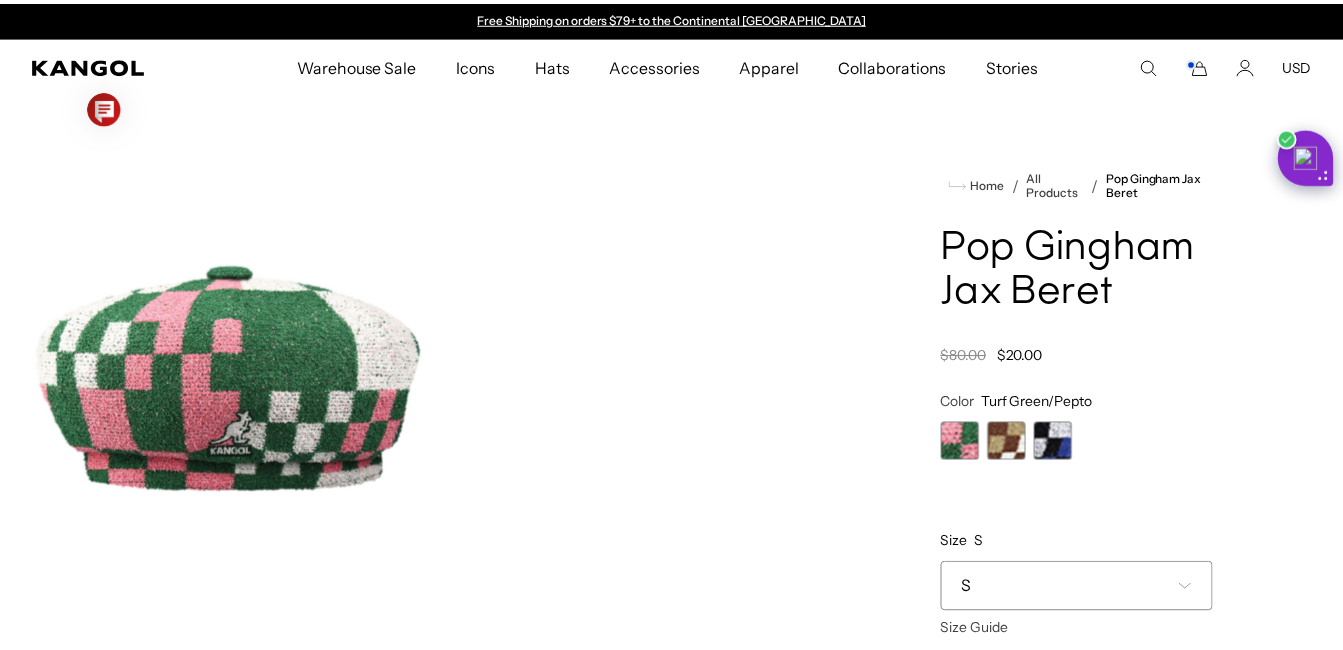 scroll, scrollTop: 200, scrollLeft: 0, axis: vertical 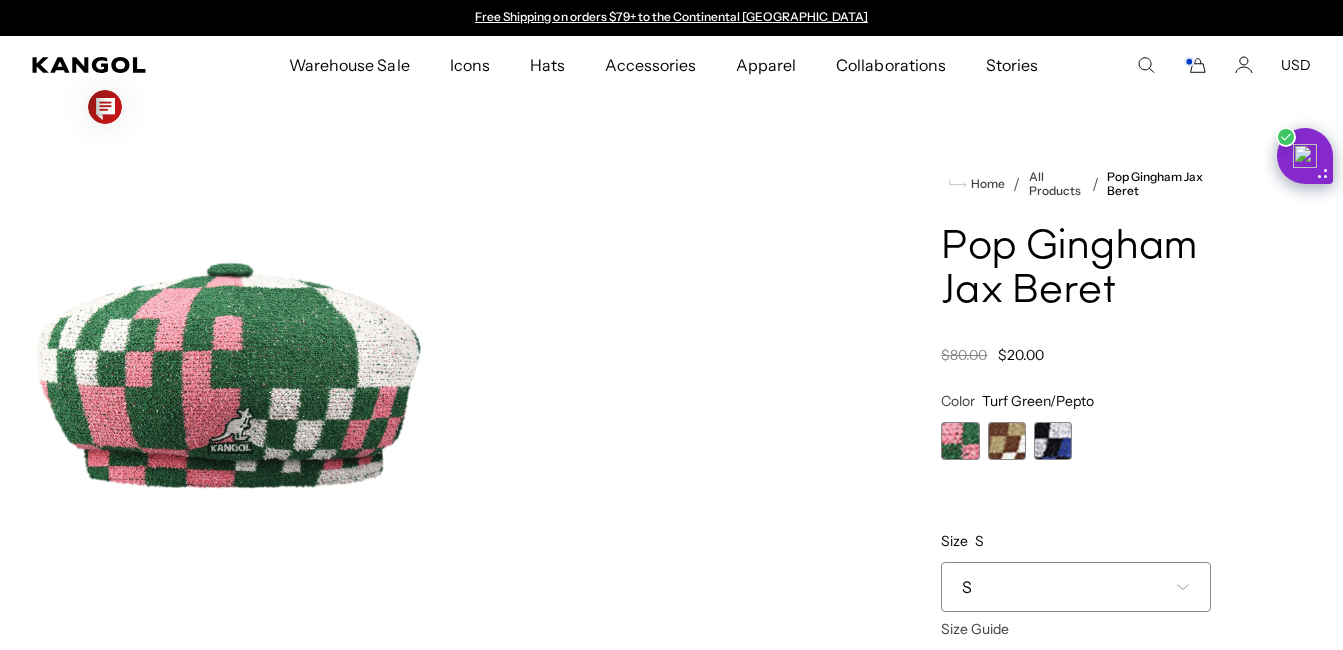 click at bounding box center (1007, 441) 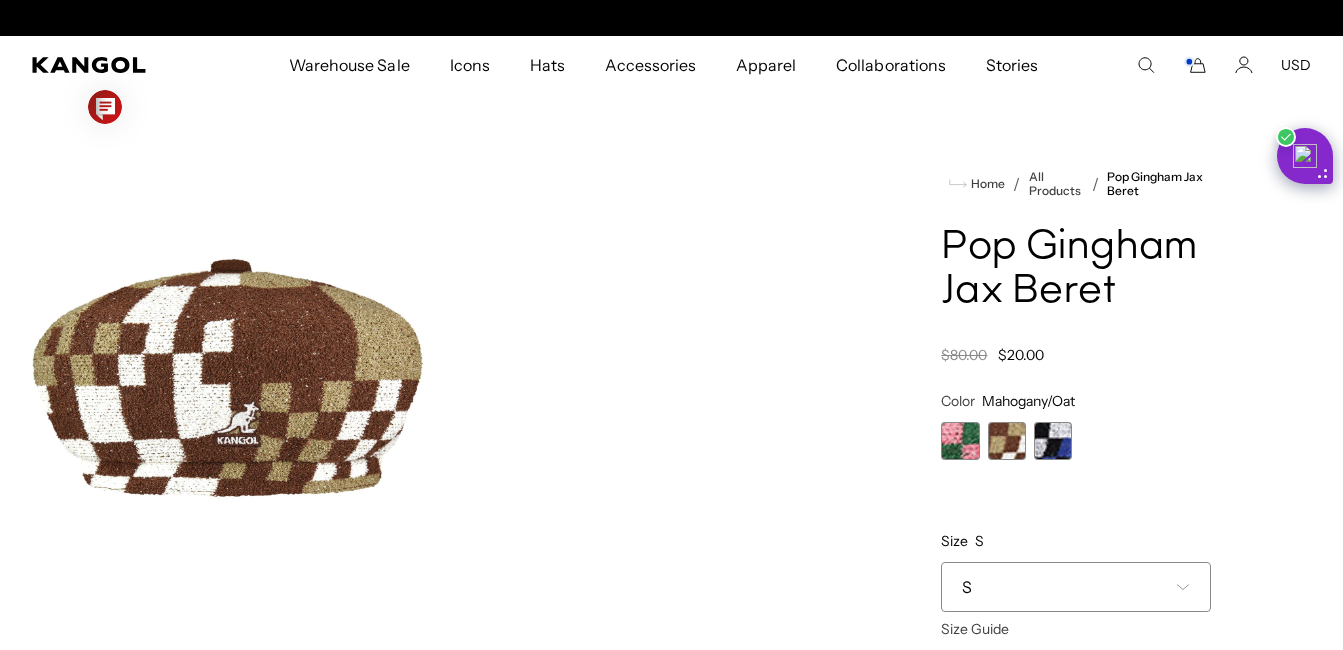 scroll, scrollTop: 0, scrollLeft: 0, axis: both 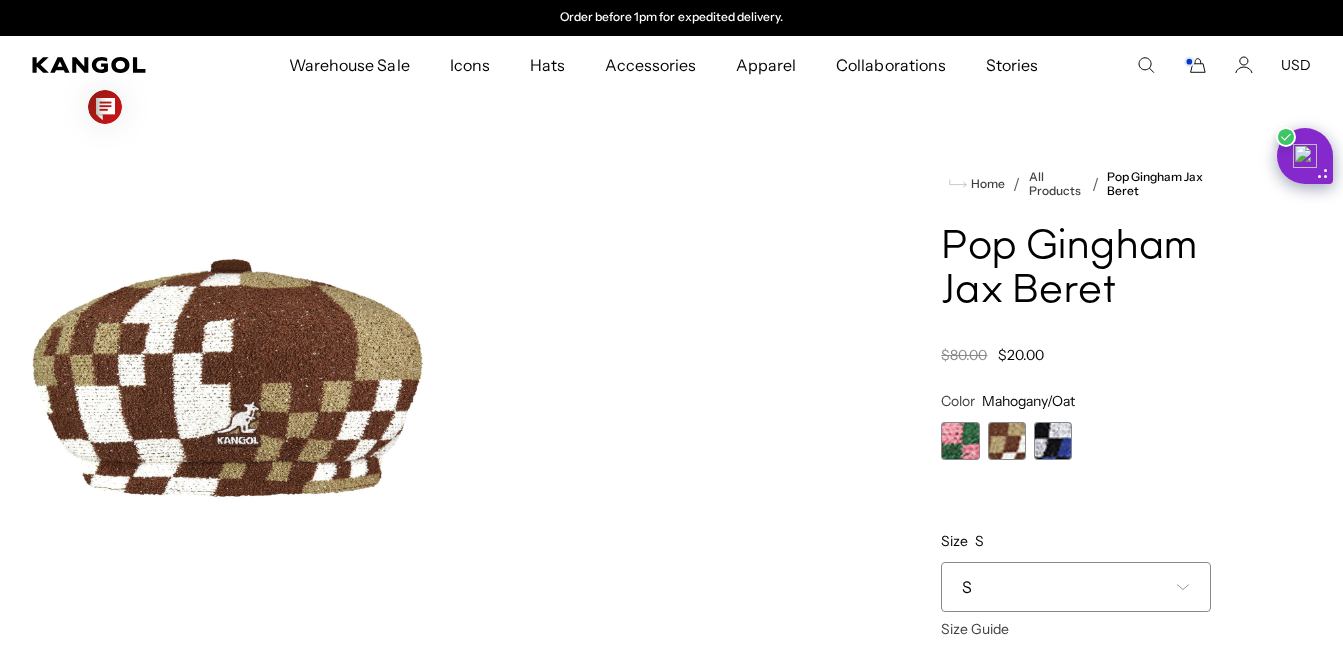 click at bounding box center (1053, 441) 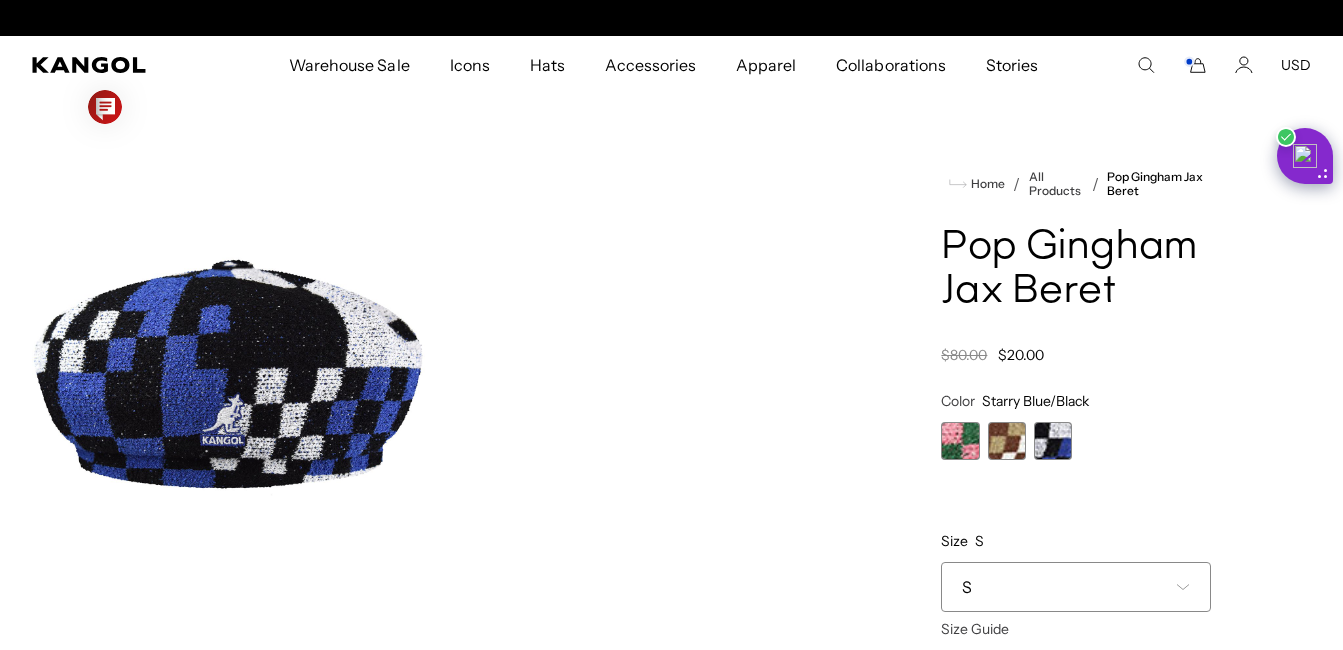 scroll, scrollTop: 0, scrollLeft: 0, axis: both 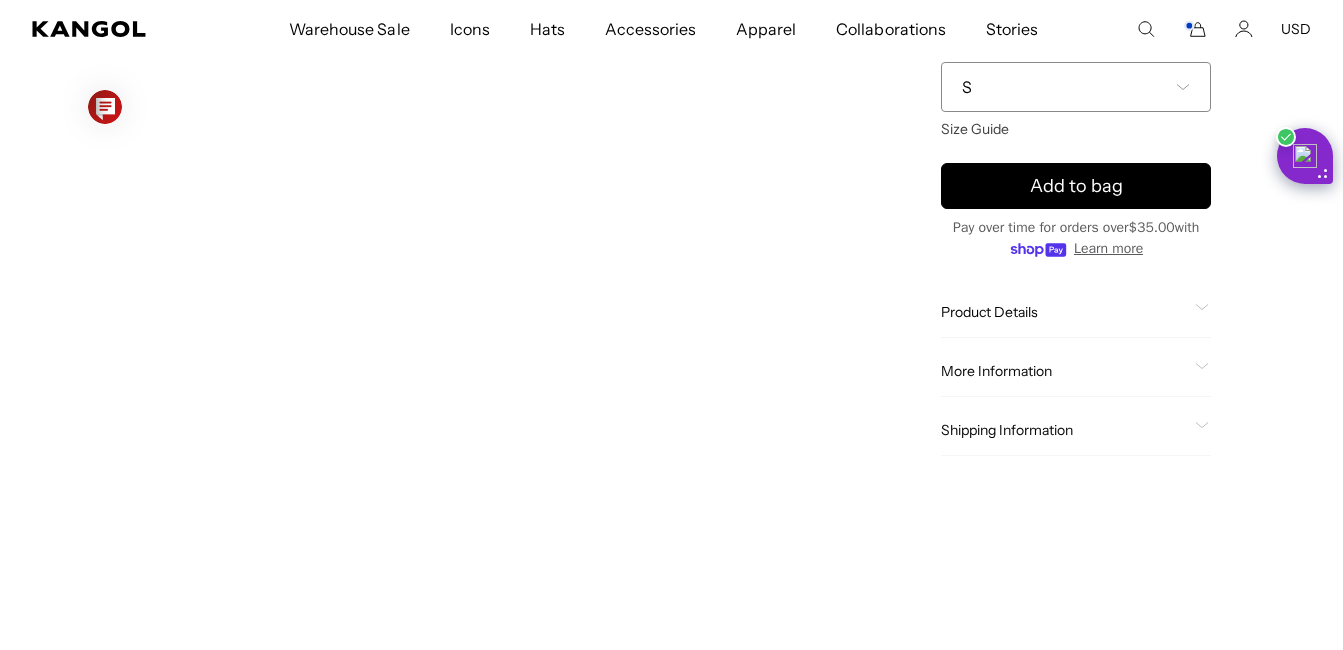 click on "Product Details" 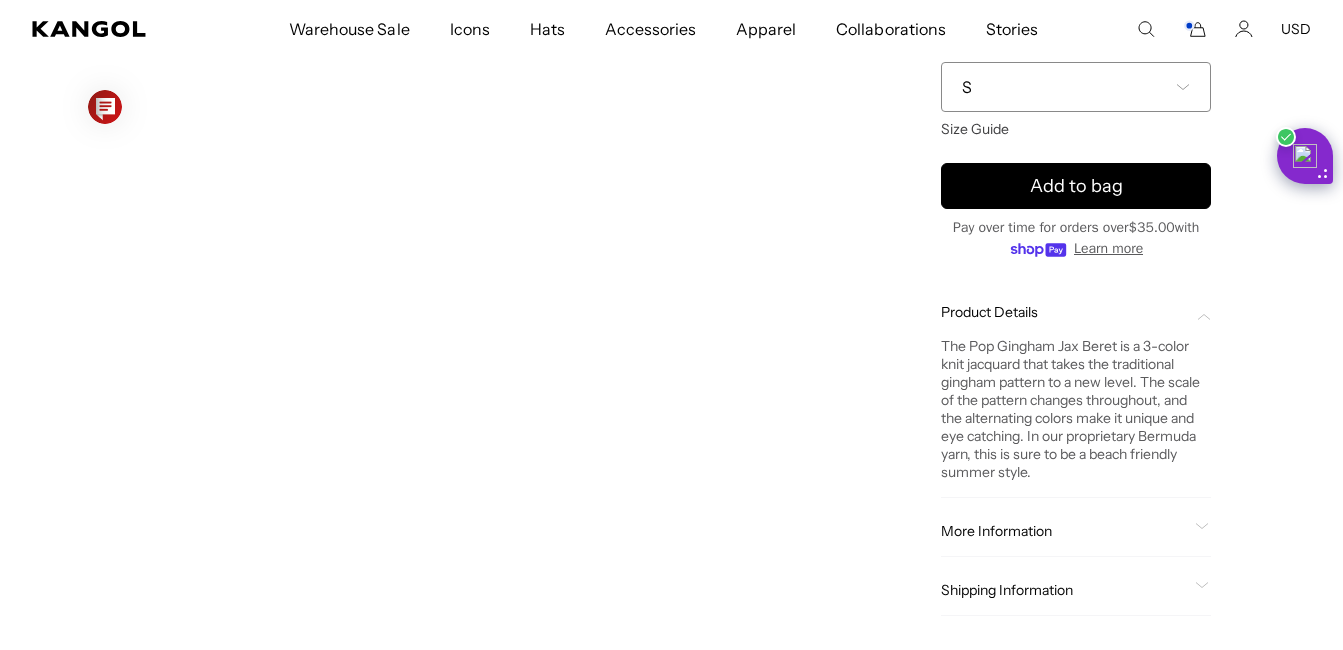 scroll, scrollTop: 0, scrollLeft: 0, axis: both 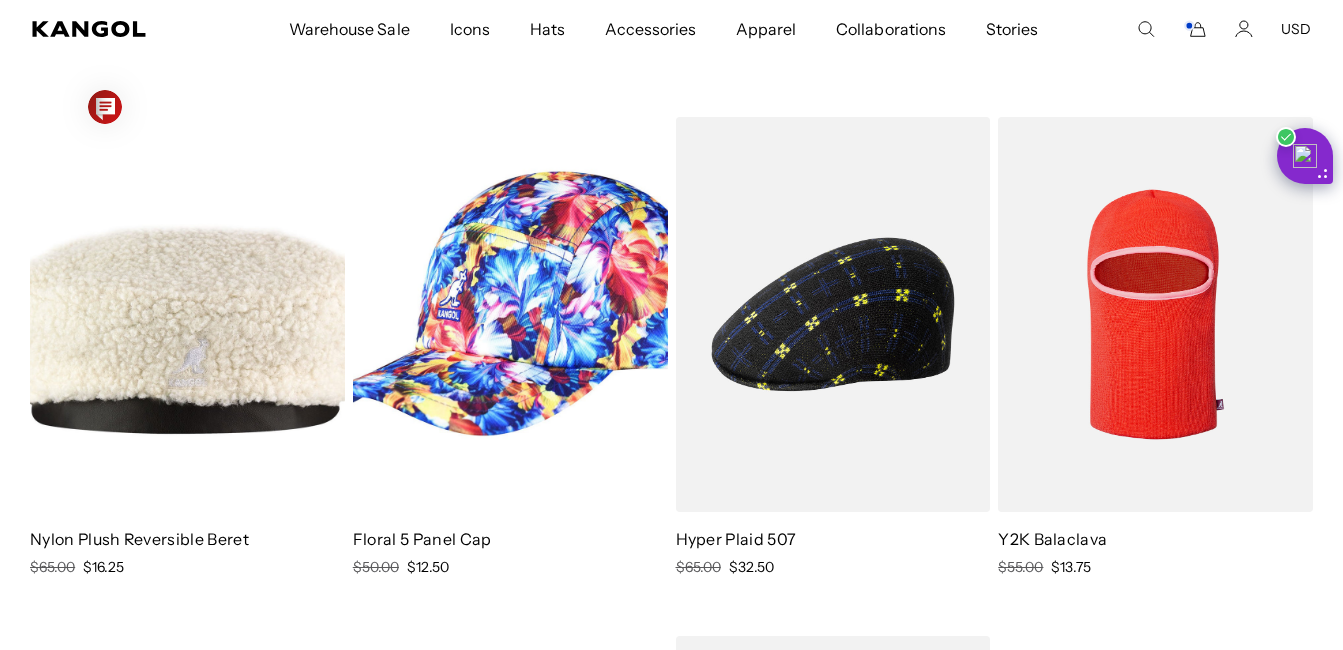 click at bounding box center [1155, 314] 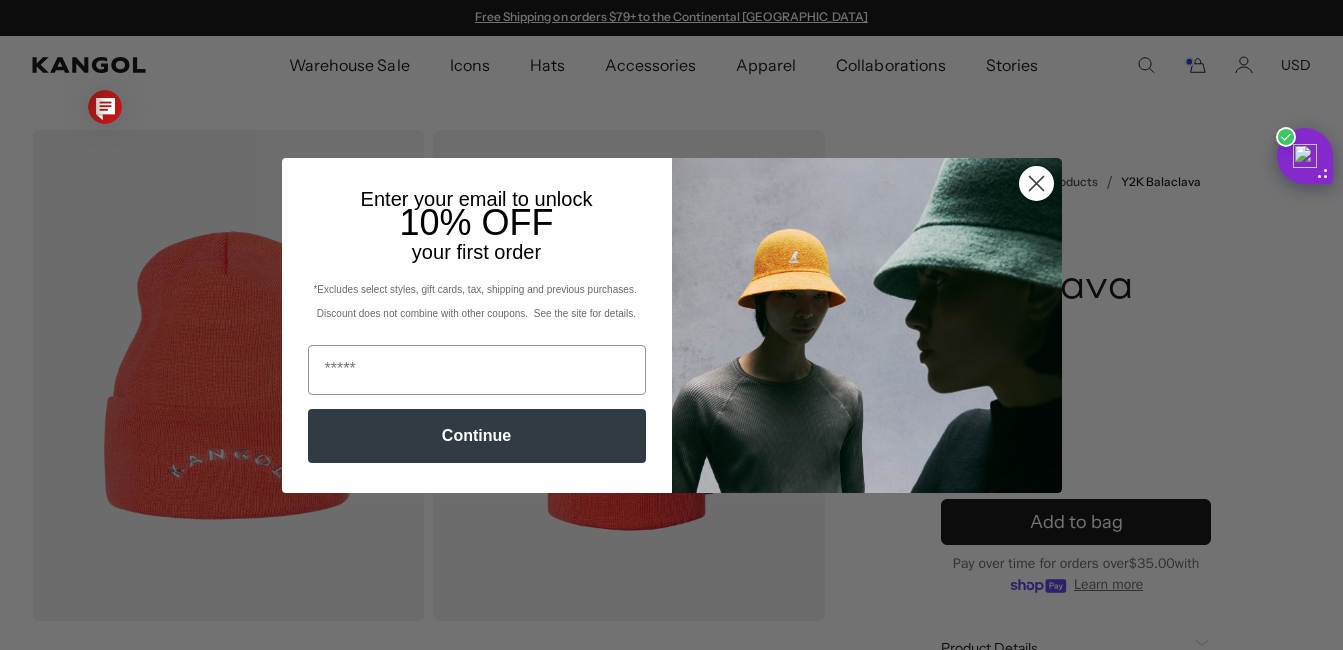 scroll, scrollTop: 0, scrollLeft: 0, axis: both 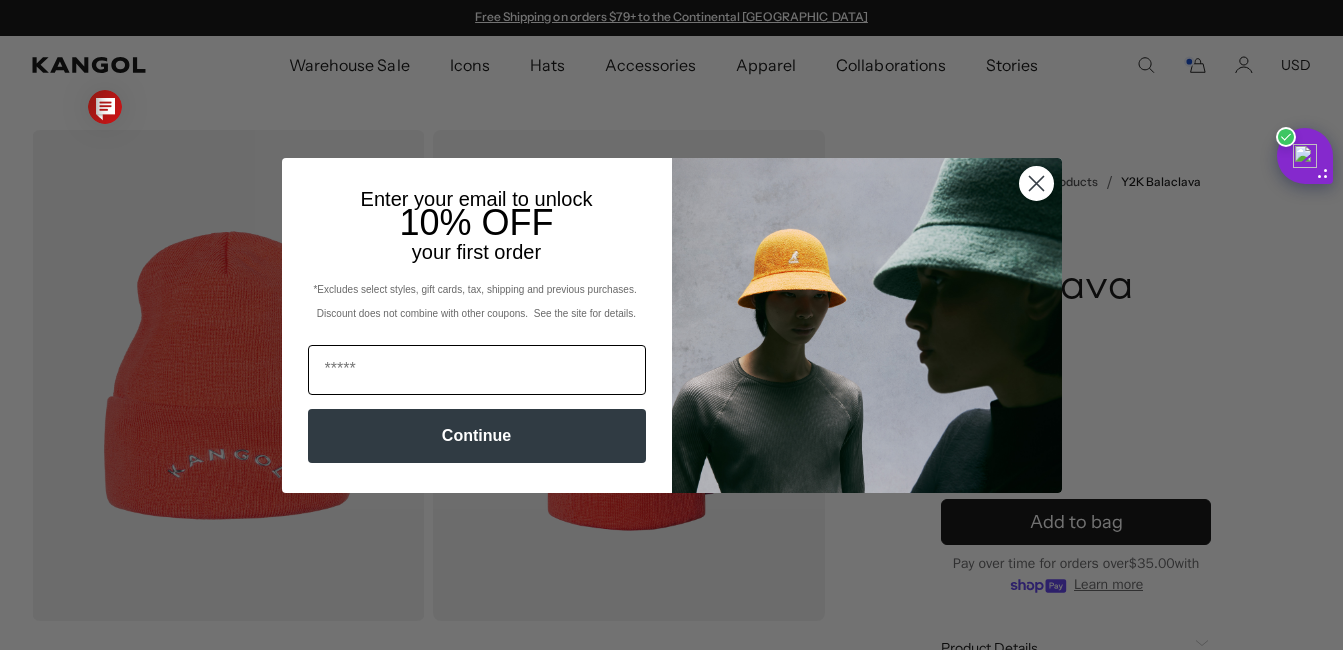 drag, startPoint x: 306, startPoint y: 382, endPoint x: 331, endPoint y: 375, distance: 25.96151 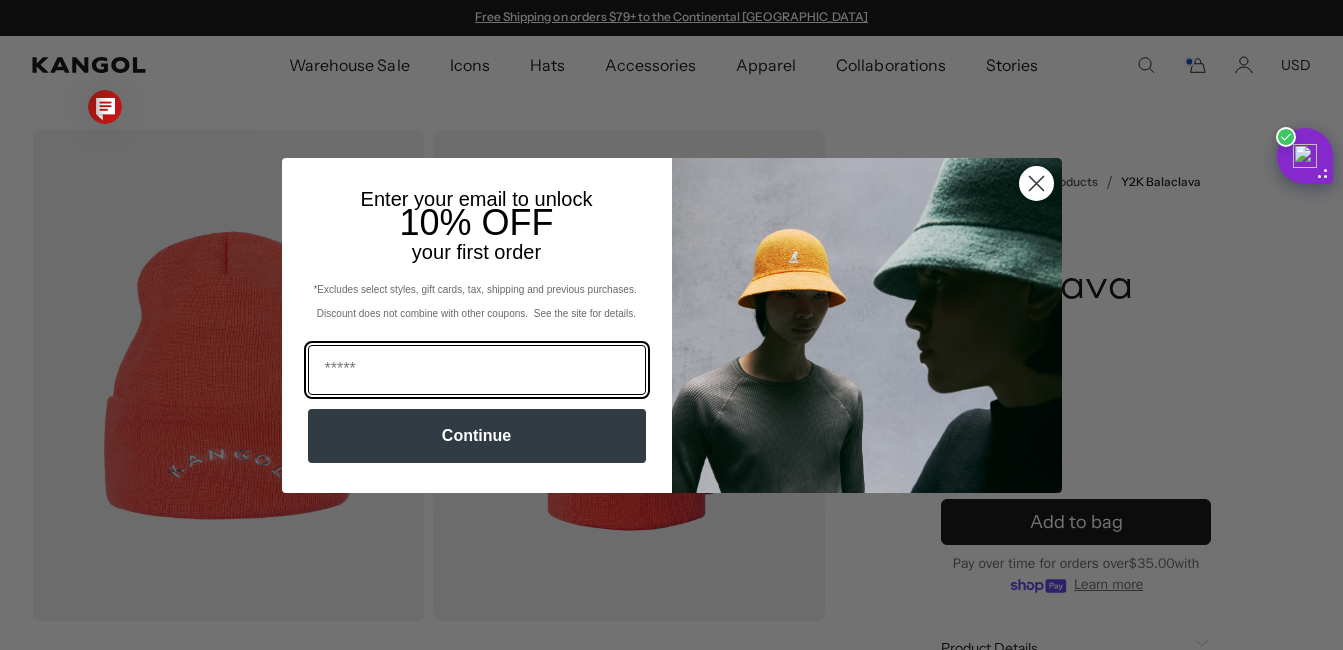 click at bounding box center (477, 370) 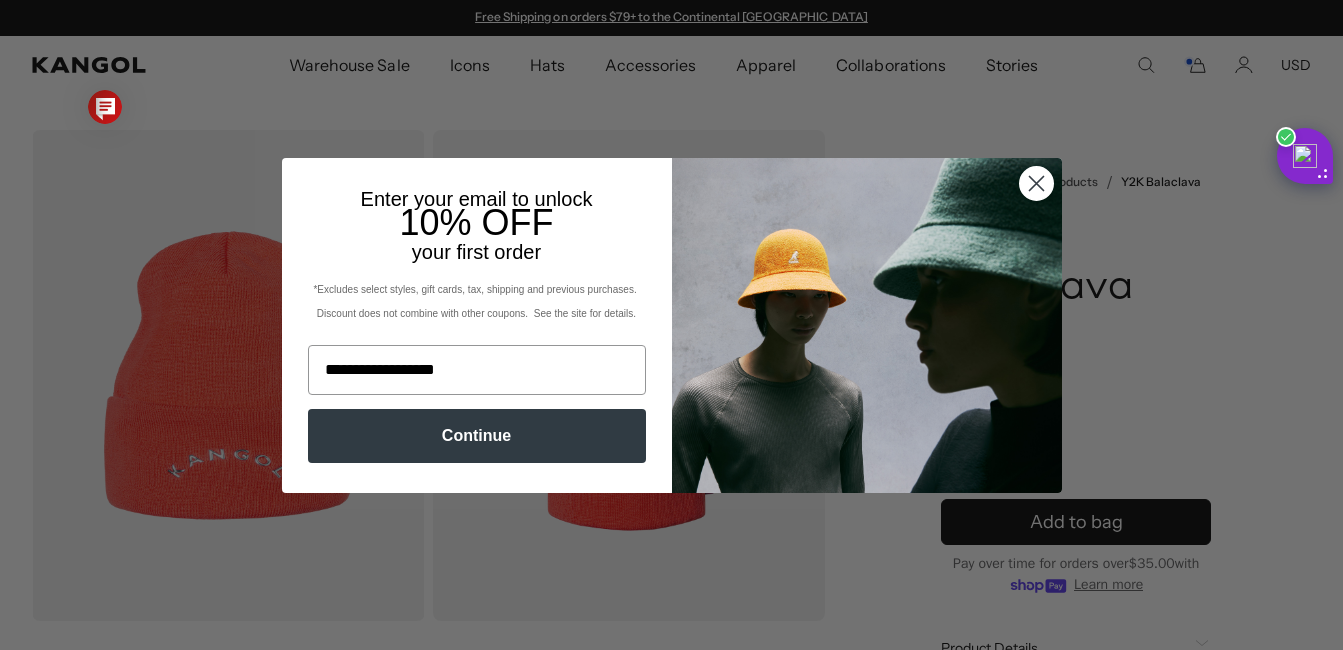 click on "Continue" at bounding box center (477, 436) 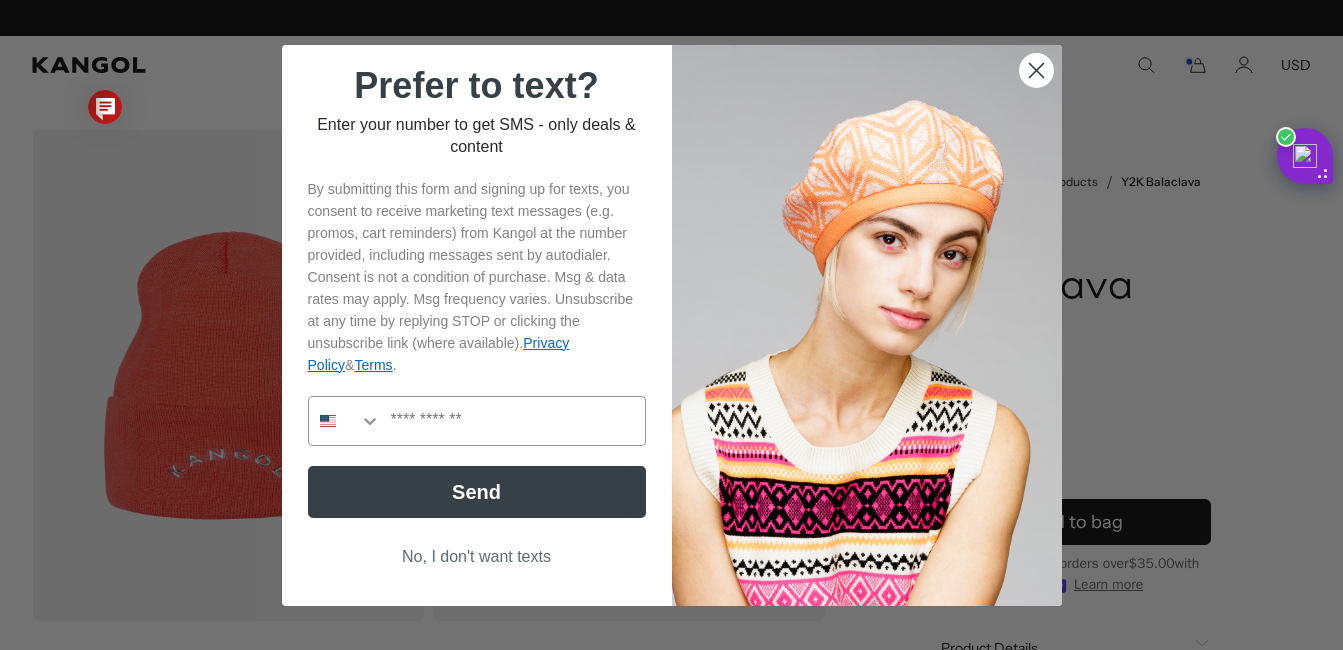 scroll, scrollTop: 0, scrollLeft: 0, axis: both 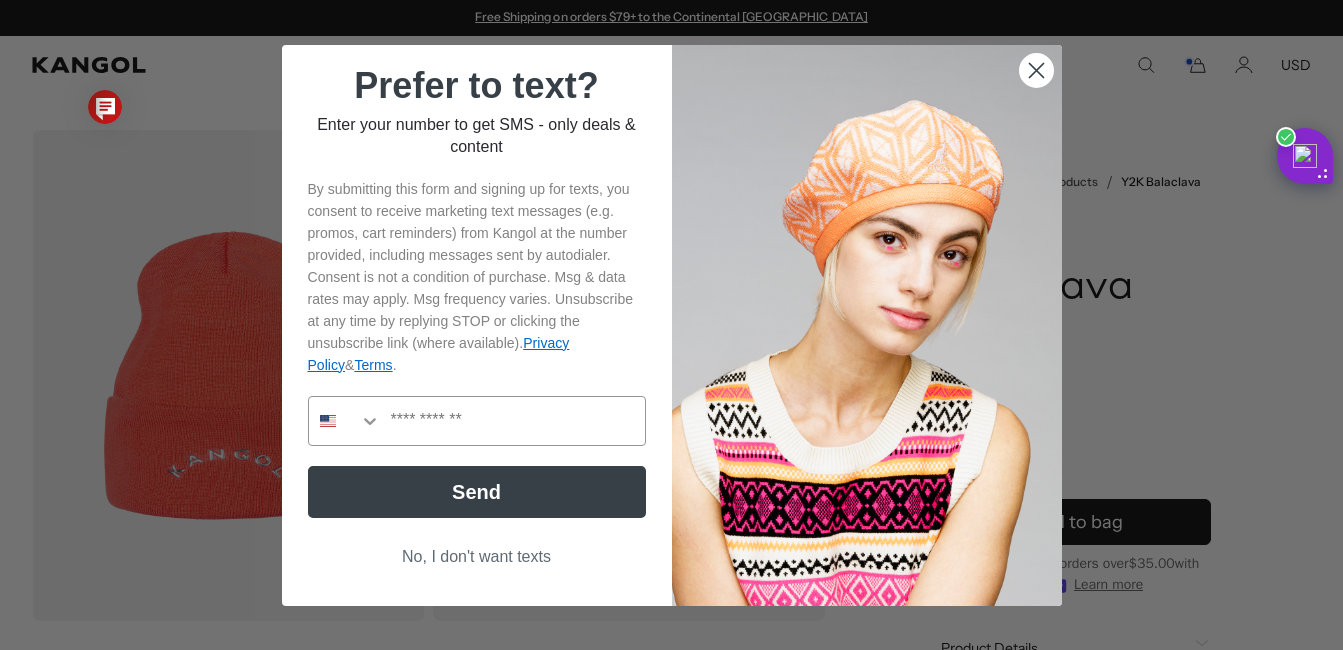 click 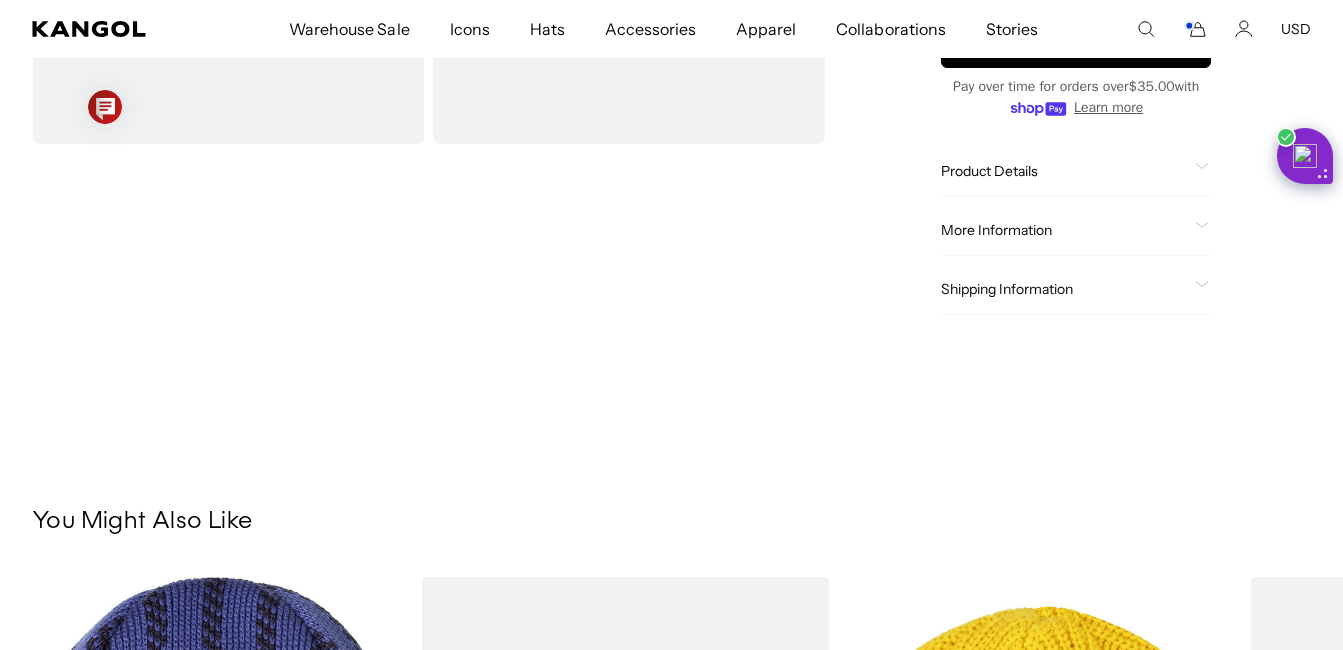 scroll, scrollTop: 500, scrollLeft: 0, axis: vertical 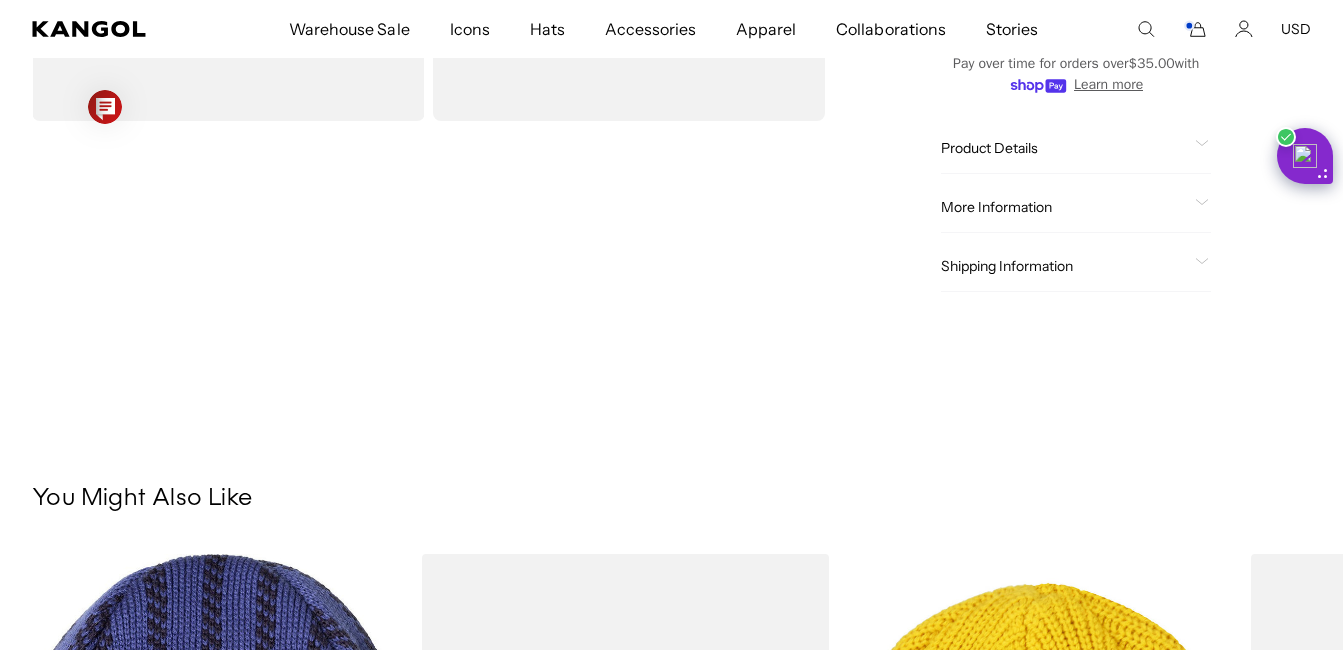 click on "Product Details" 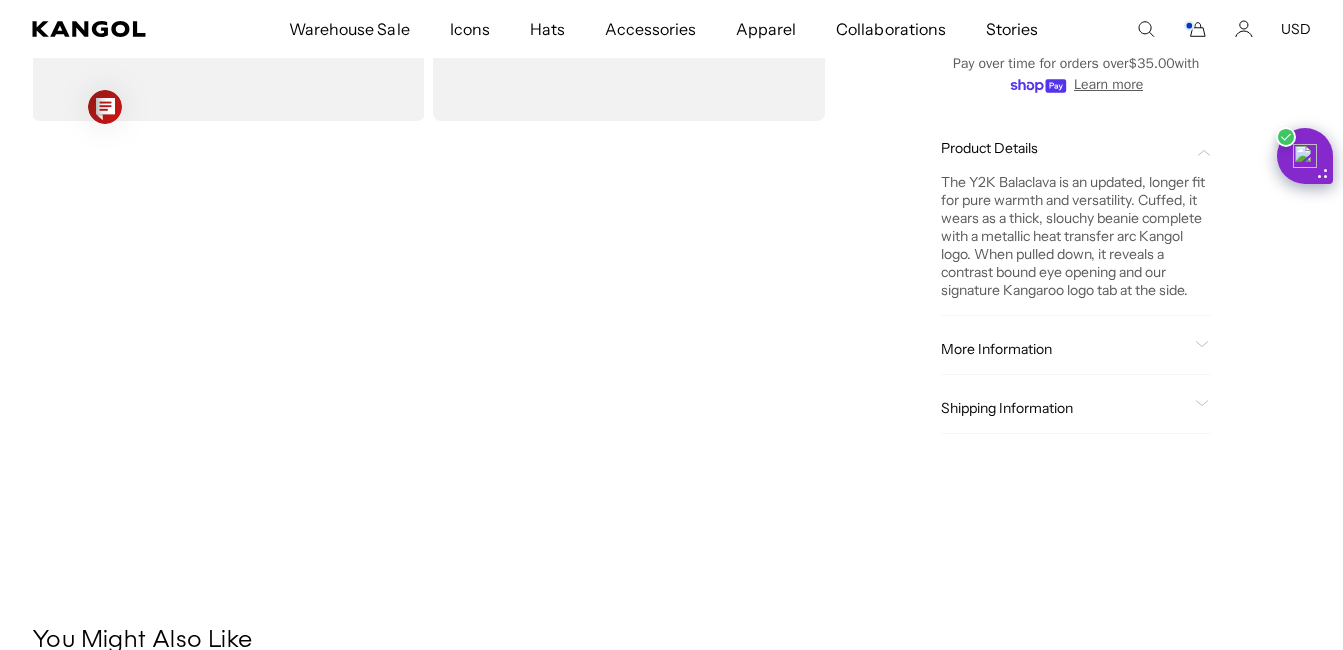 scroll, scrollTop: 0, scrollLeft: 412, axis: horizontal 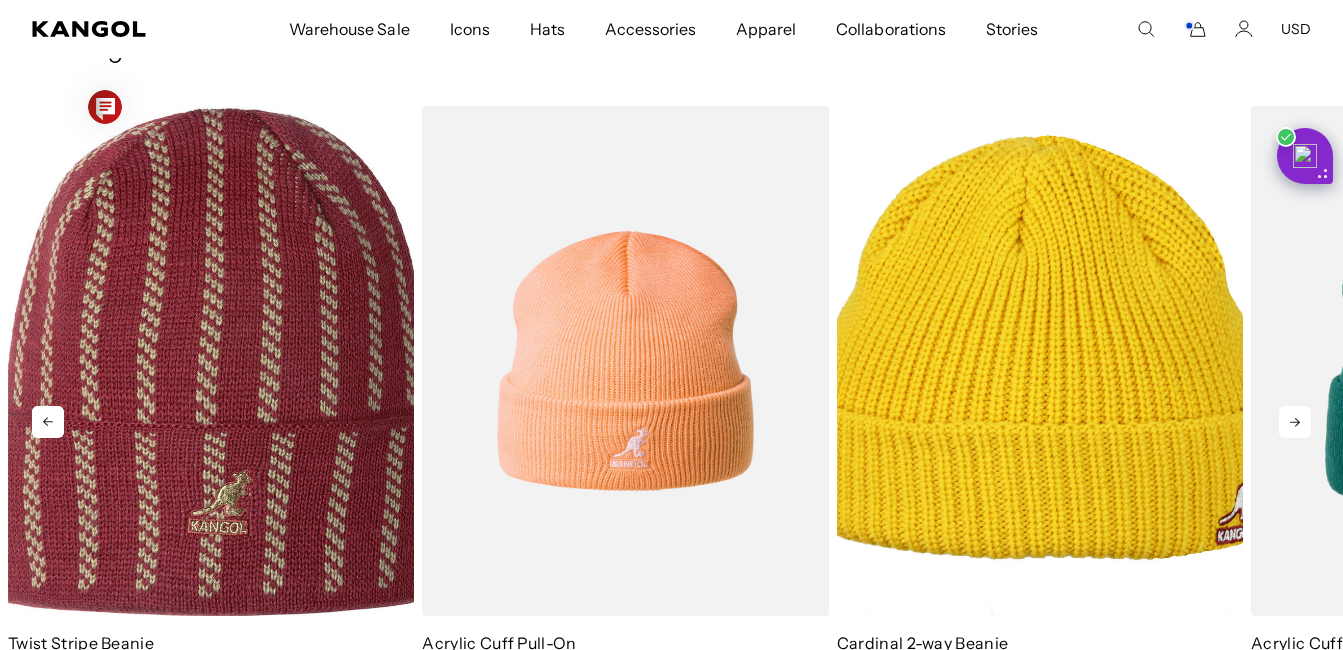 click at bounding box center (211, 361) 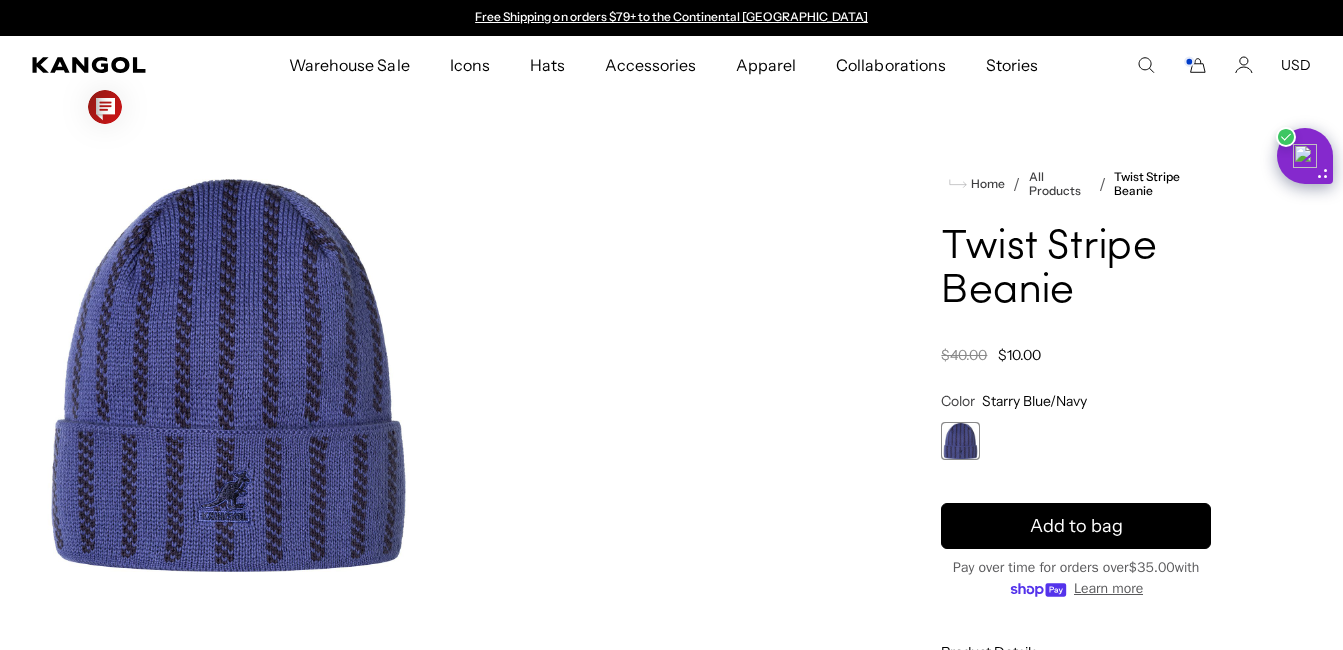 scroll, scrollTop: 300, scrollLeft: 0, axis: vertical 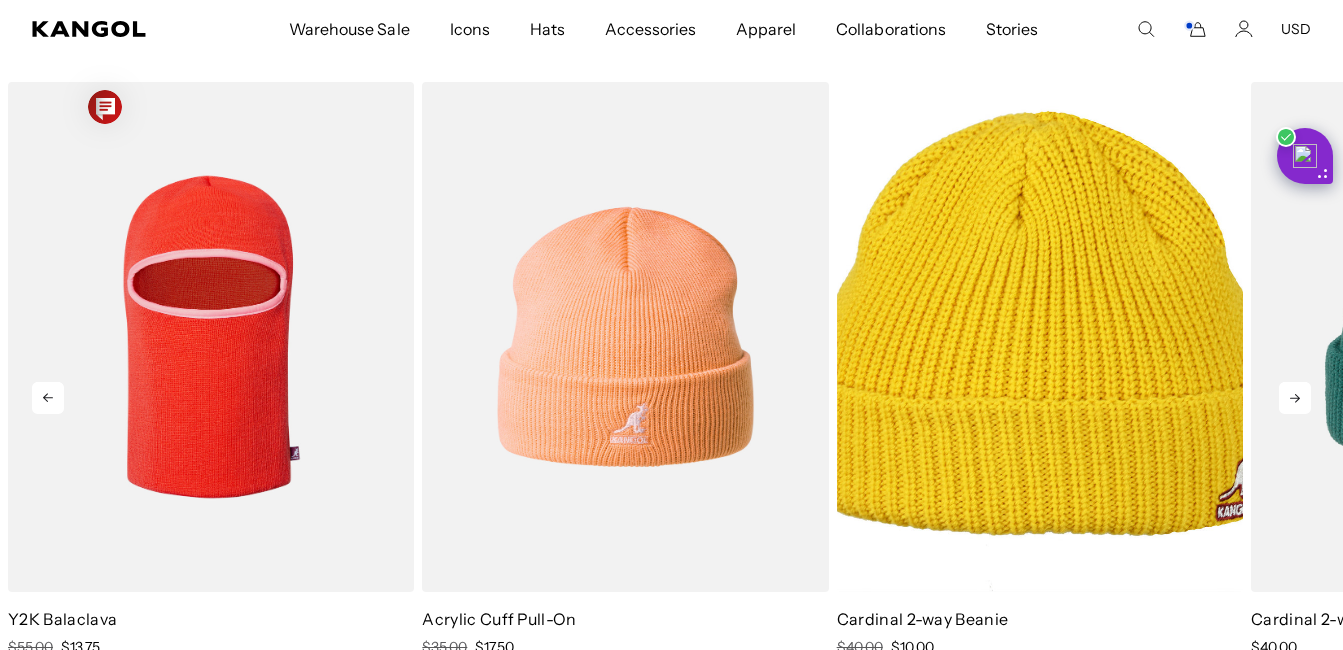 click at bounding box center [211, 337] 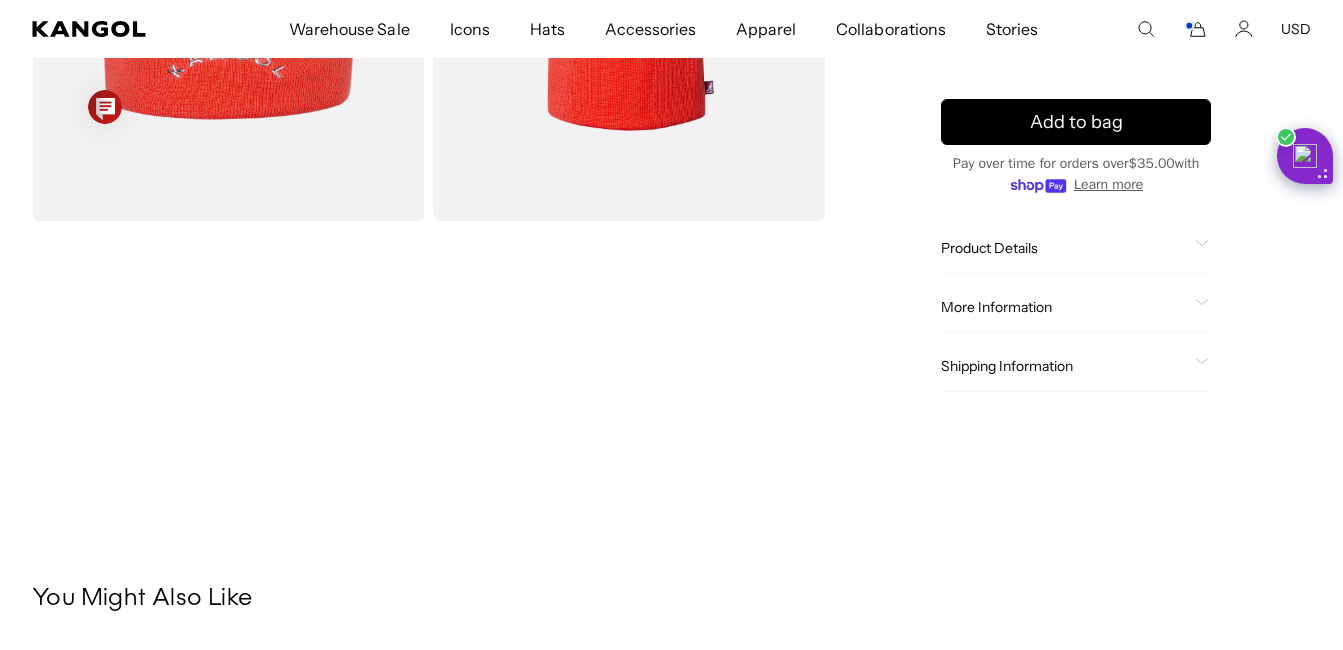 scroll, scrollTop: 400, scrollLeft: 0, axis: vertical 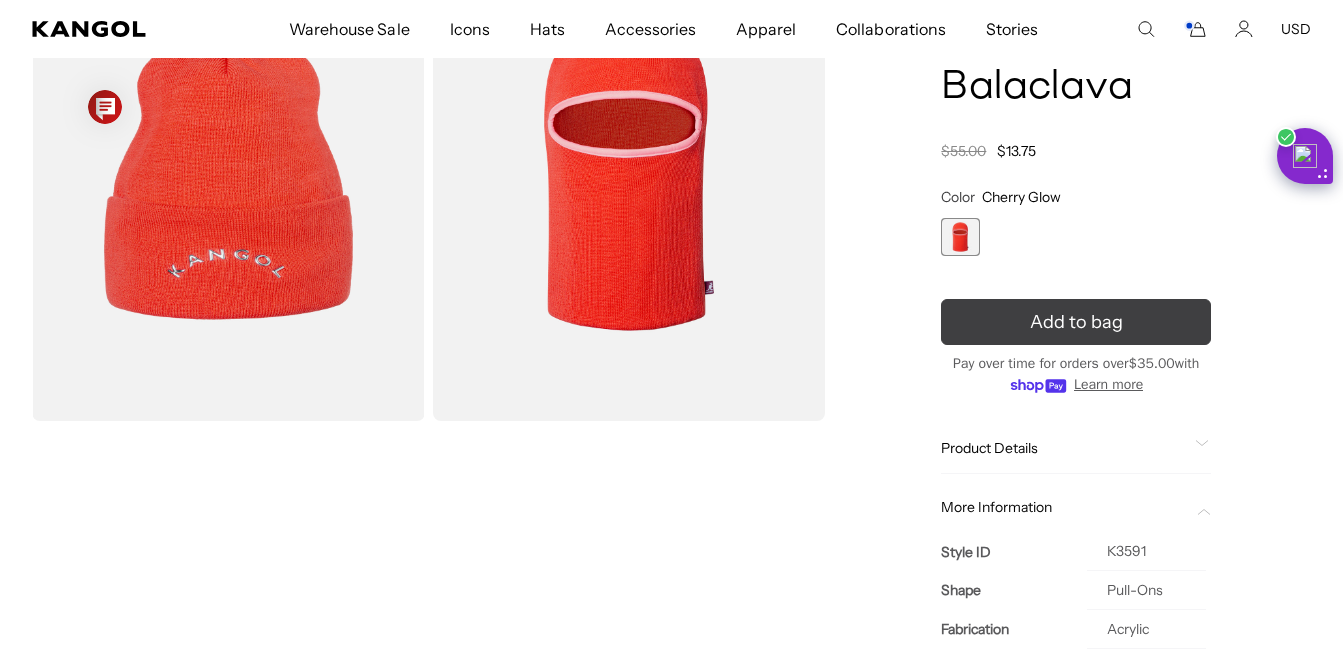 click on "Add to bag" at bounding box center (1076, 322) 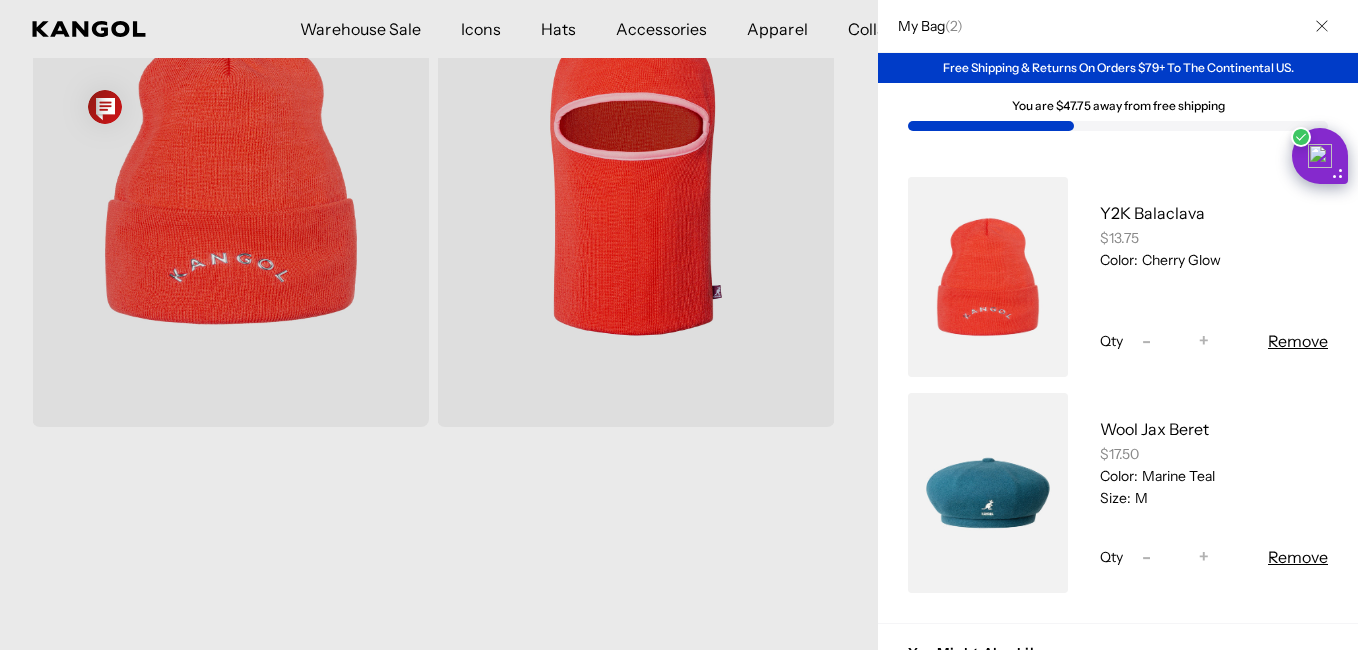 scroll, scrollTop: 0, scrollLeft: 412, axis: horizontal 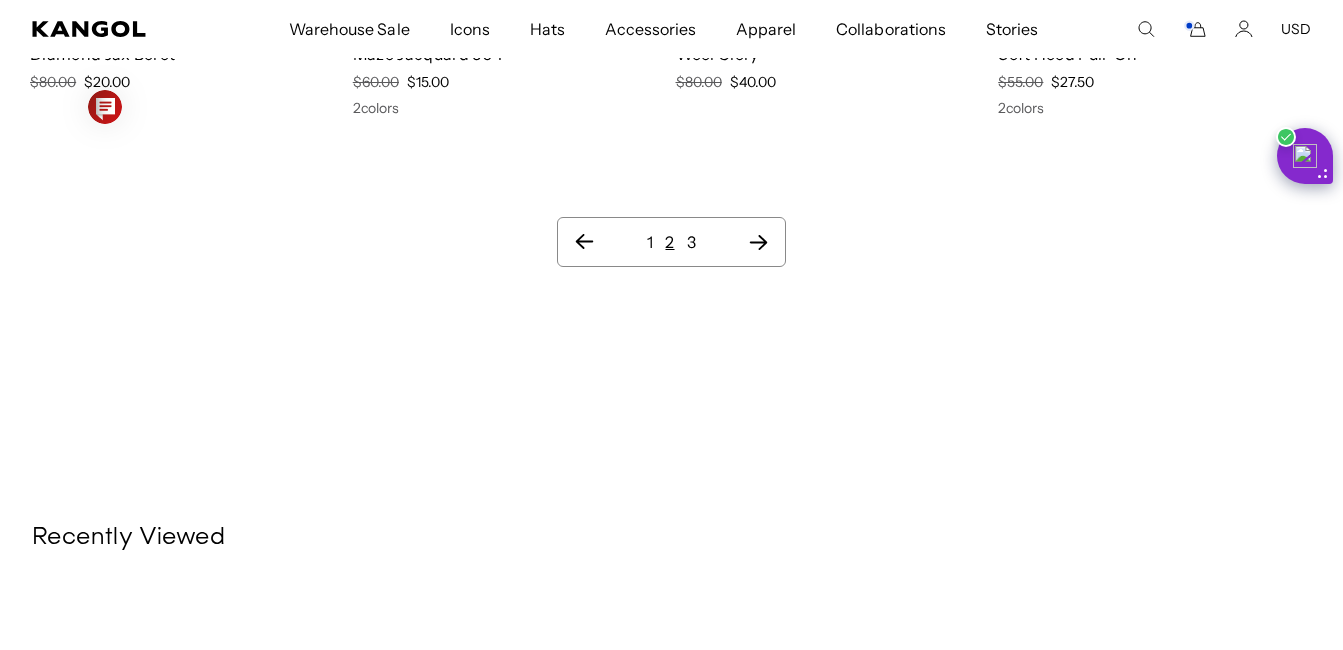 click 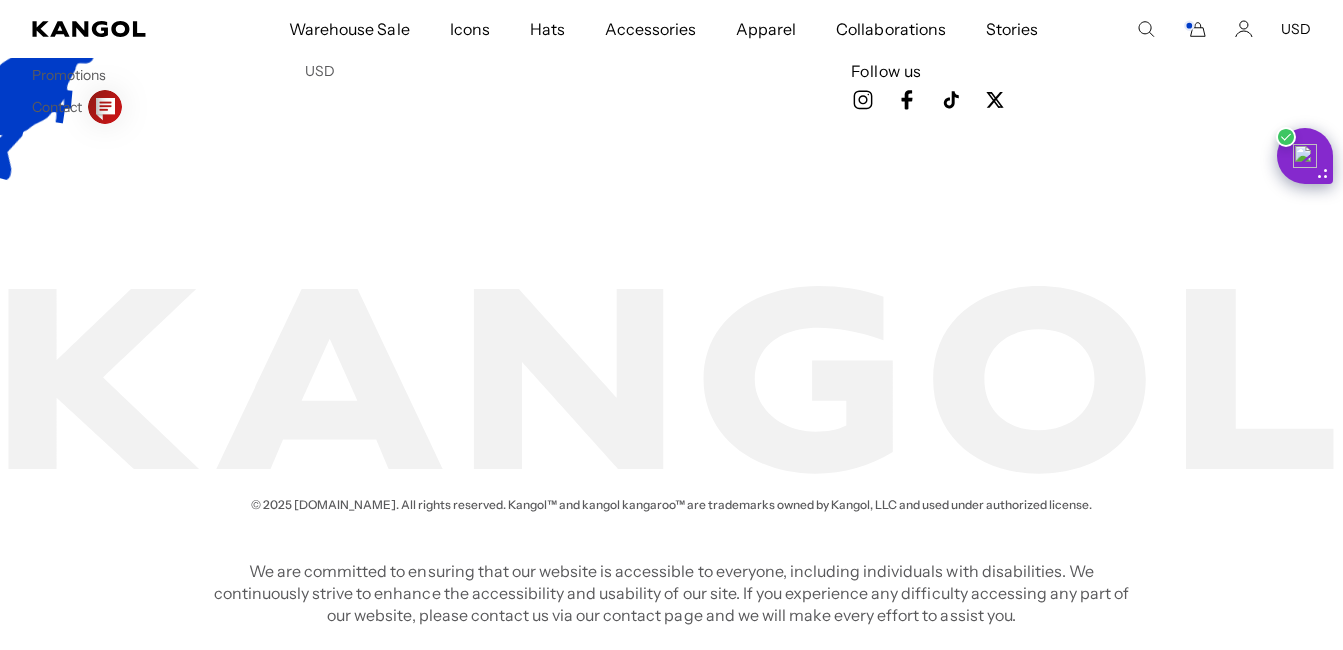 scroll, scrollTop: 0, scrollLeft: 0, axis: both 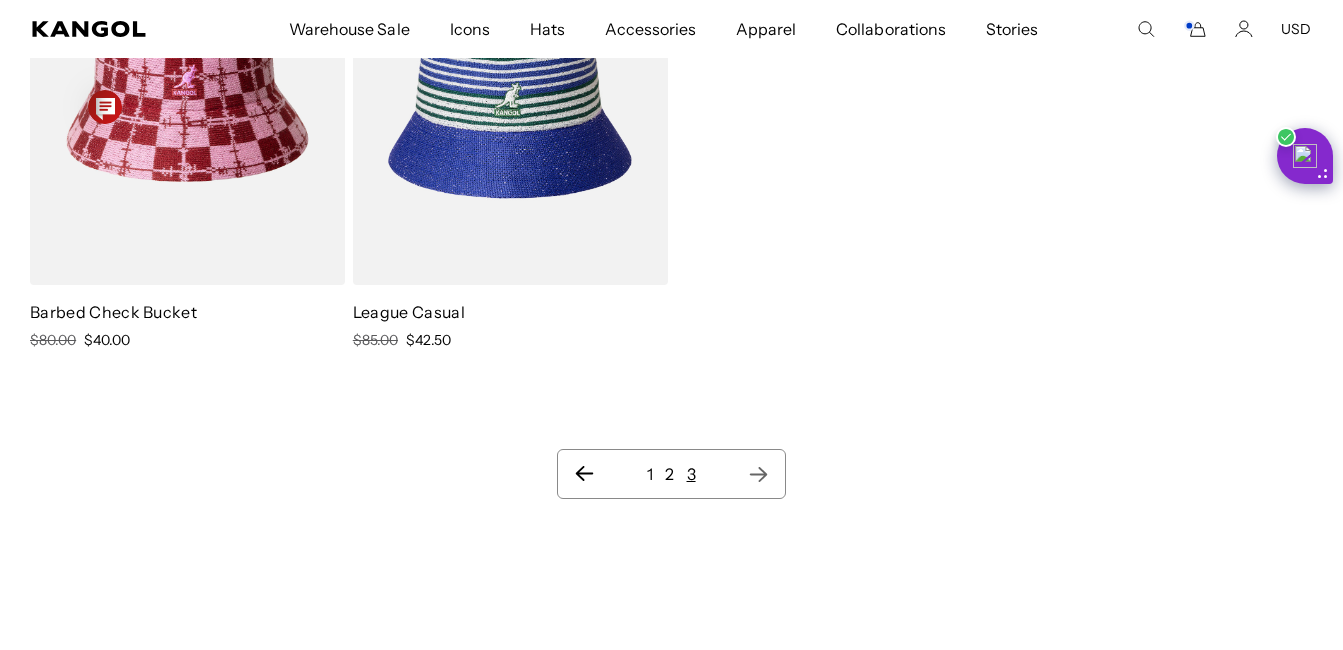 click 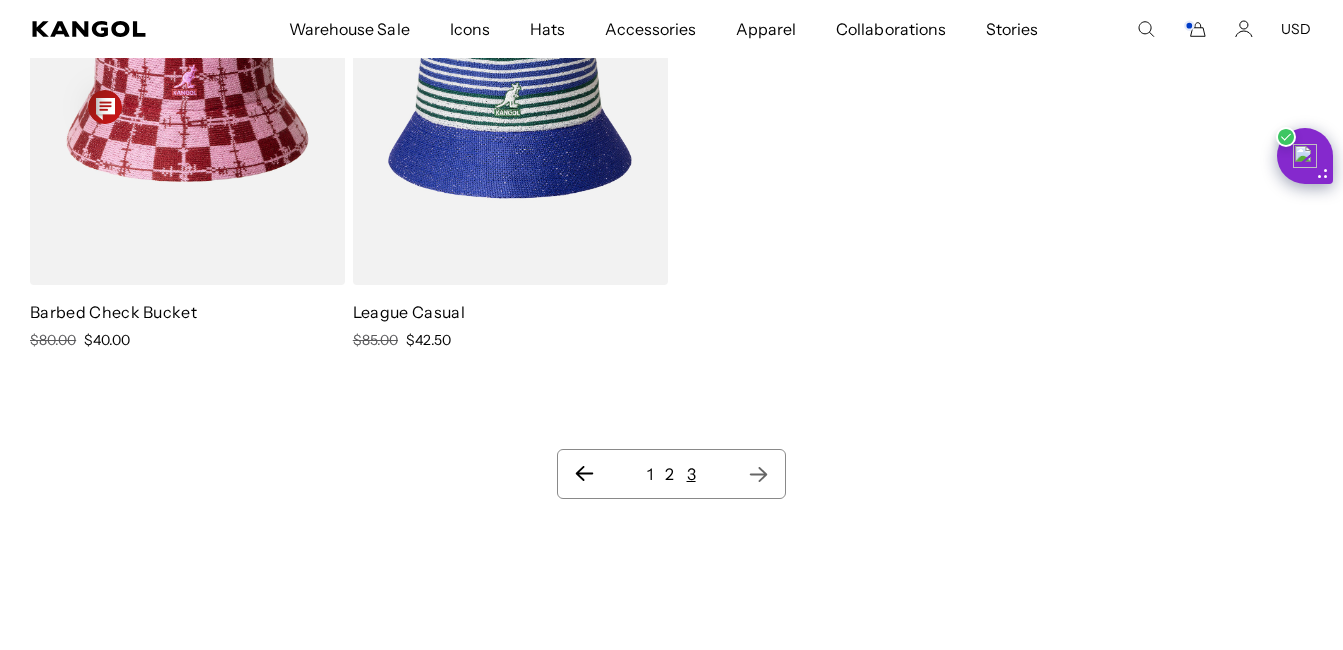 click on "1" at bounding box center (650, 474) 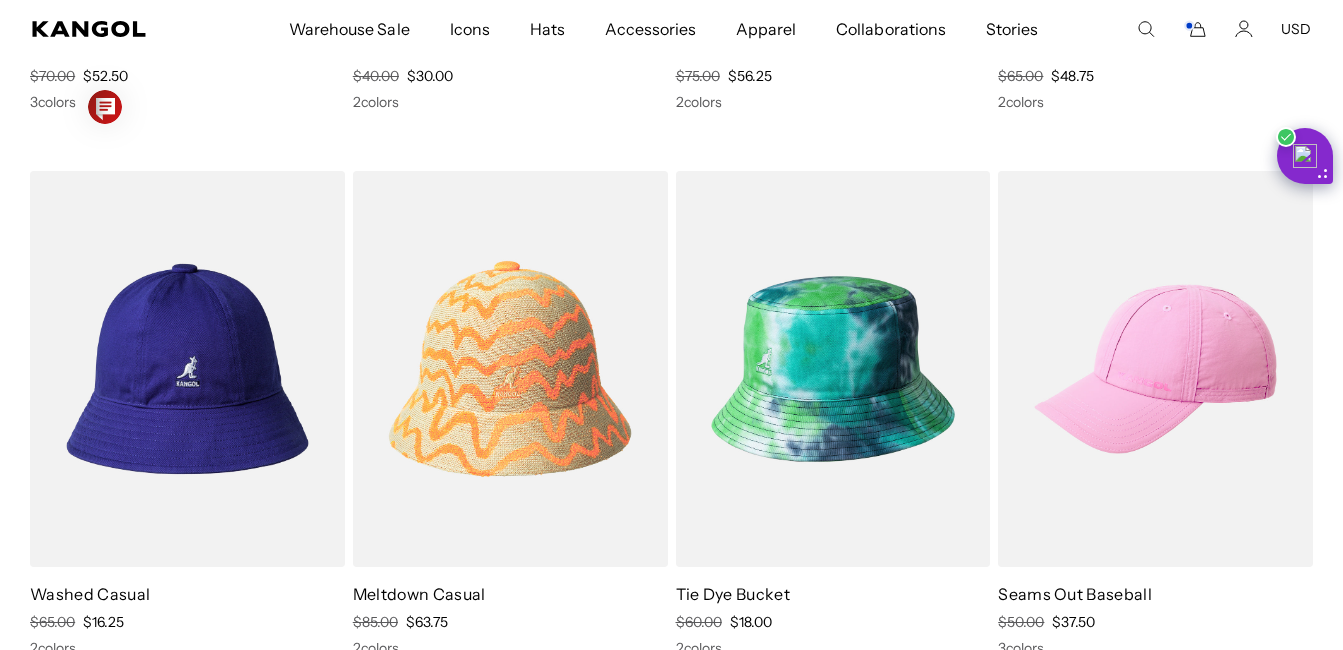 scroll, scrollTop: 0, scrollLeft: 0, axis: both 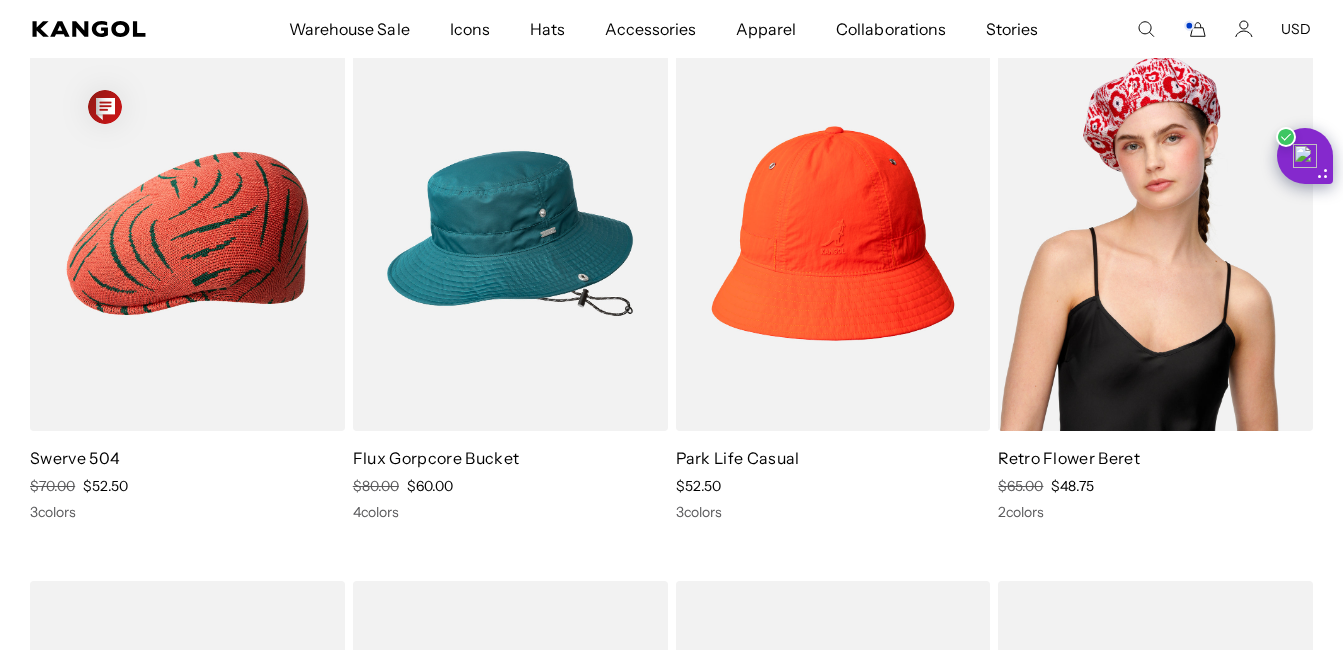 click at bounding box center (1155, 233) 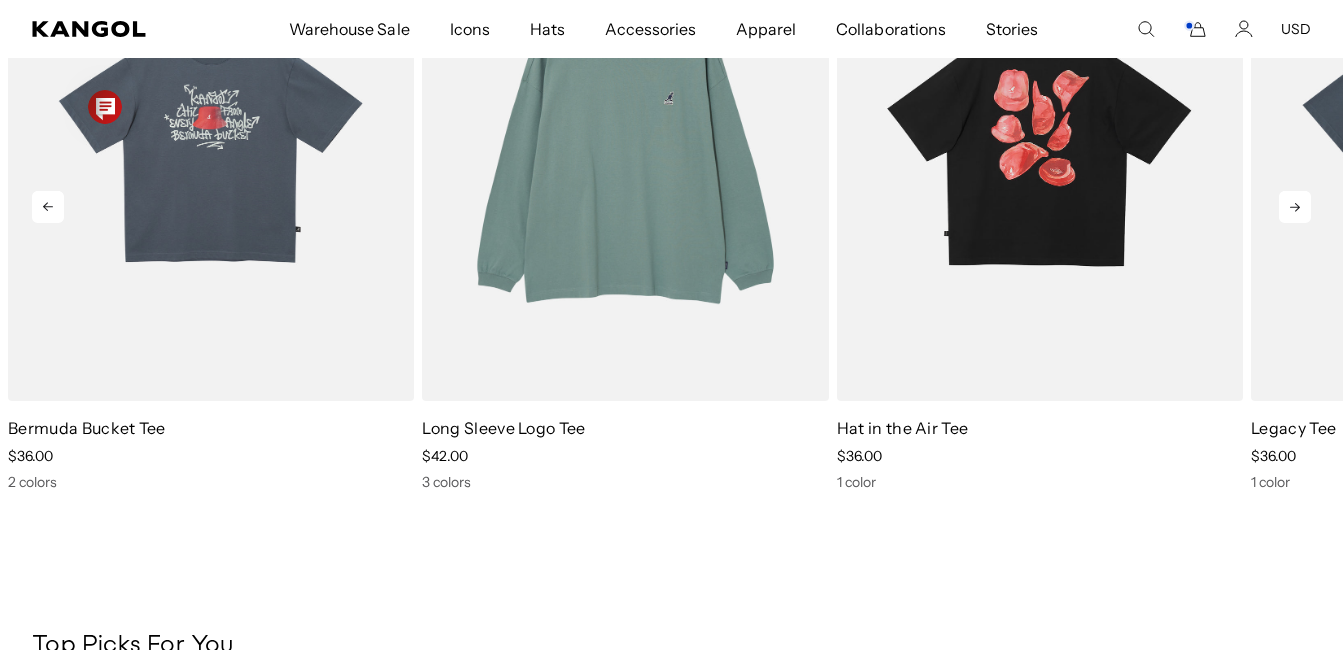 scroll, scrollTop: 2500, scrollLeft: 0, axis: vertical 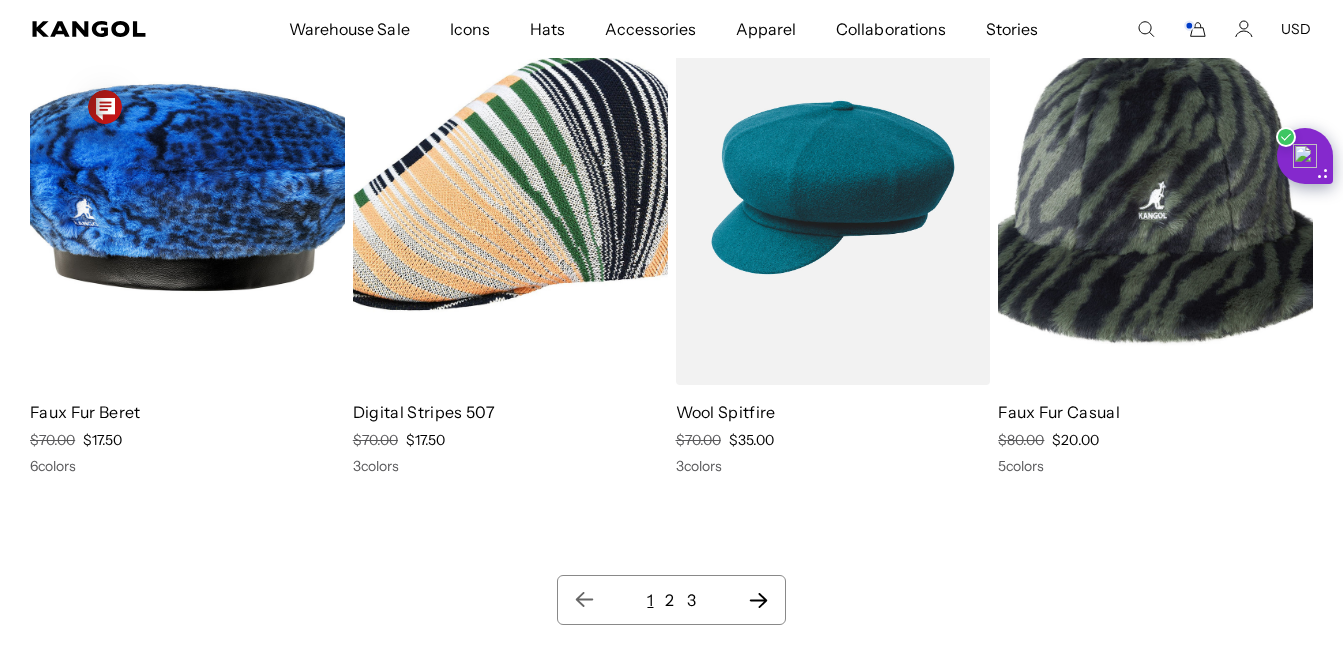click on "2" at bounding box center (669, 600) 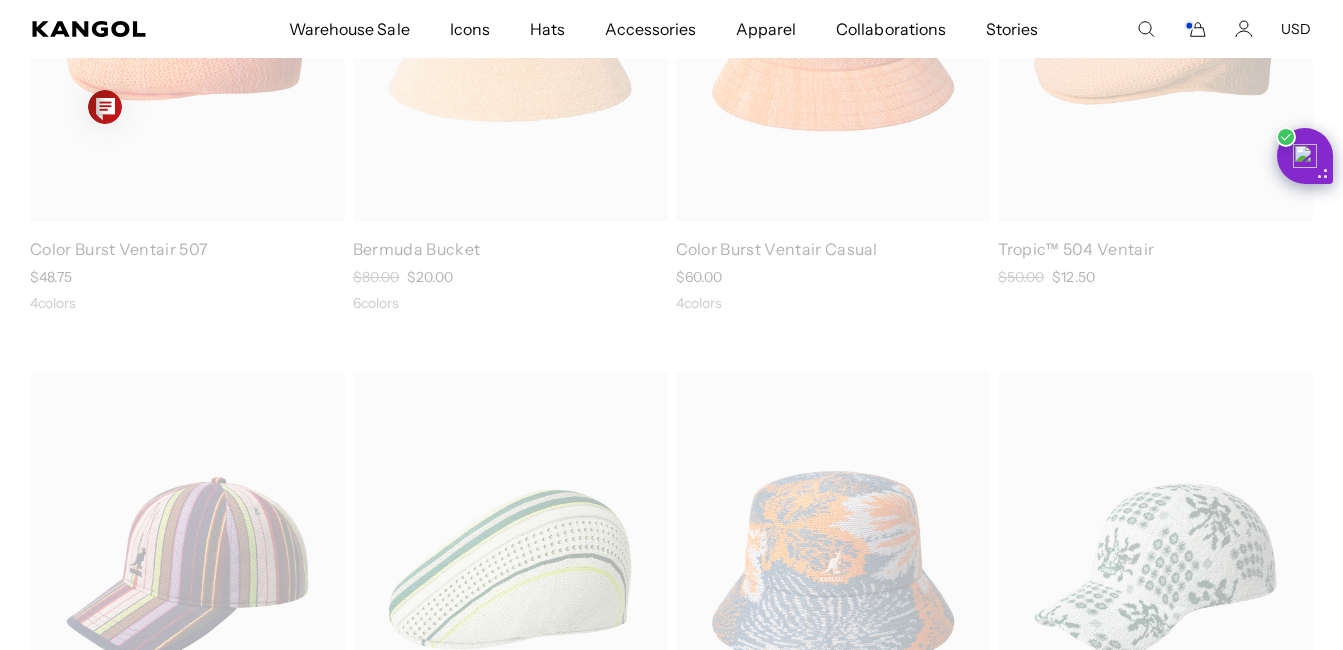 scroll, scrollTop: 0, scrollLeft: 0, axis: both 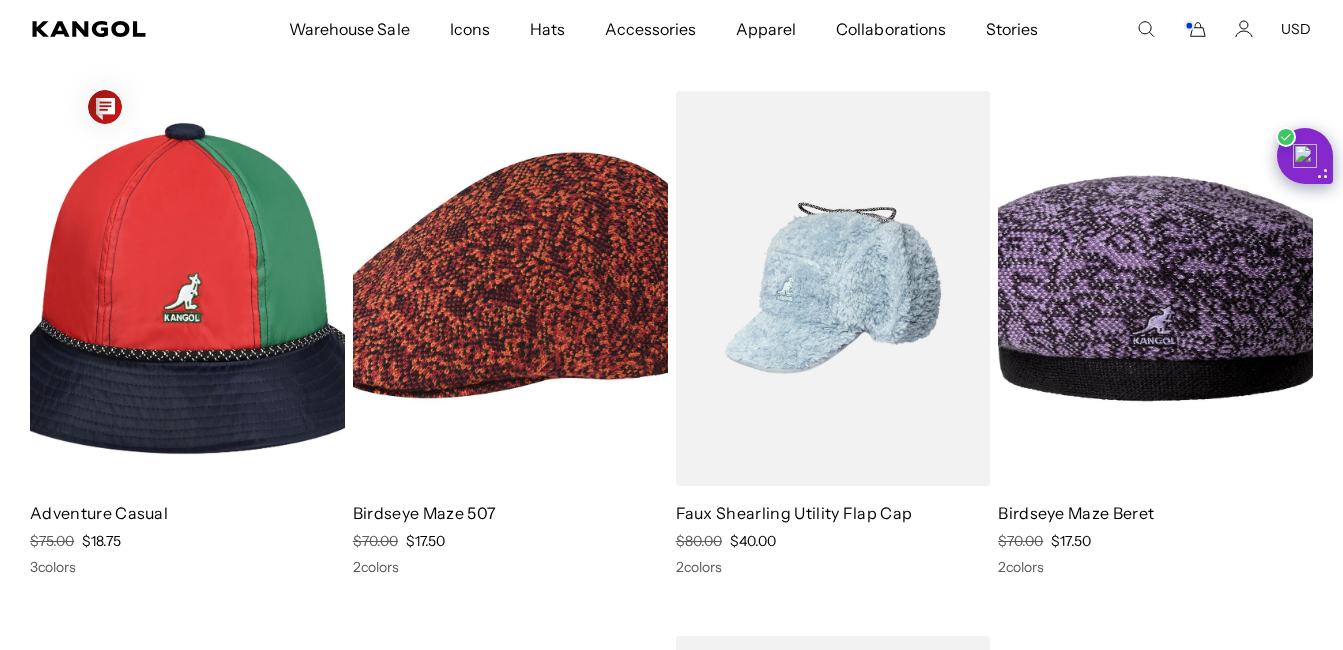 click at bounding box center (1155, 288) 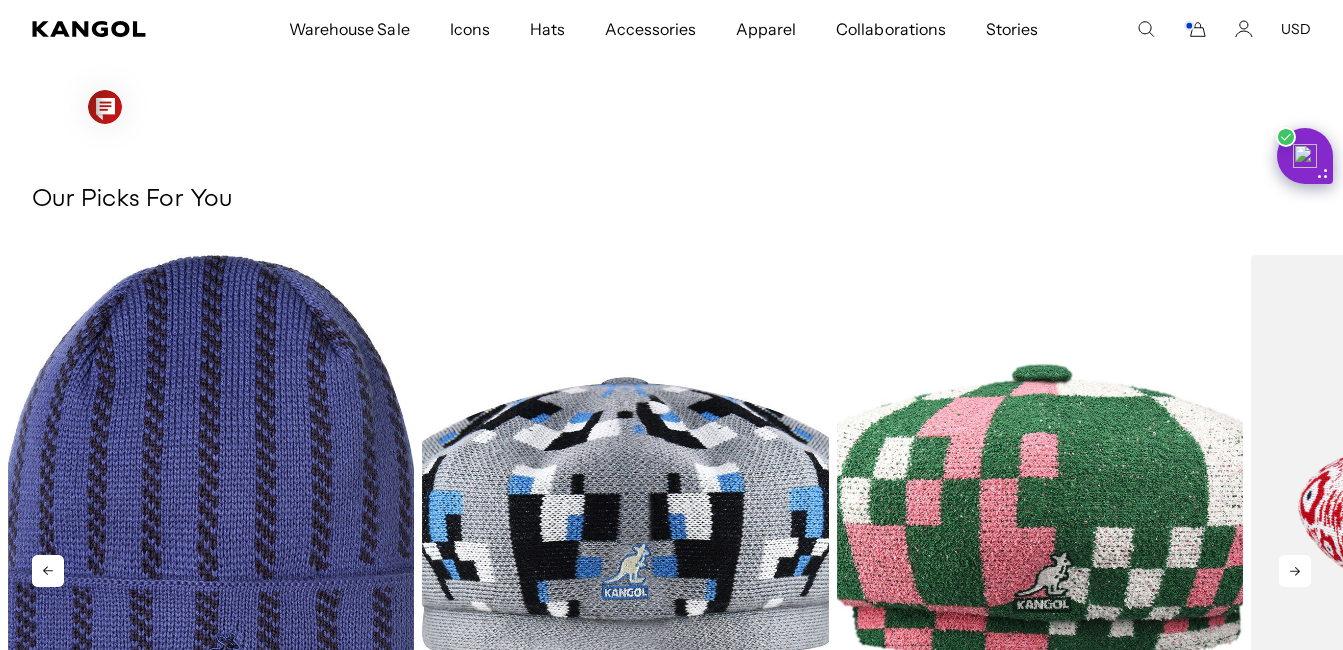 scroll, scrollTop: 1825, scrollLeft: 0, axis: vertical 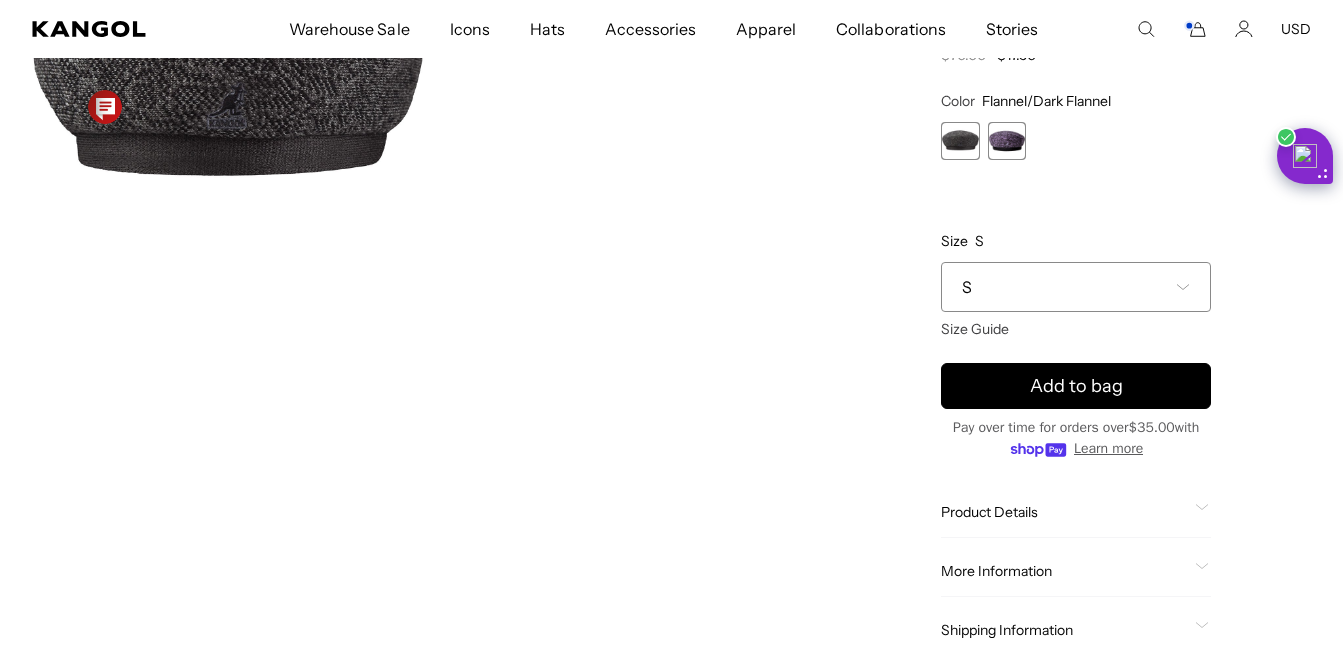 click 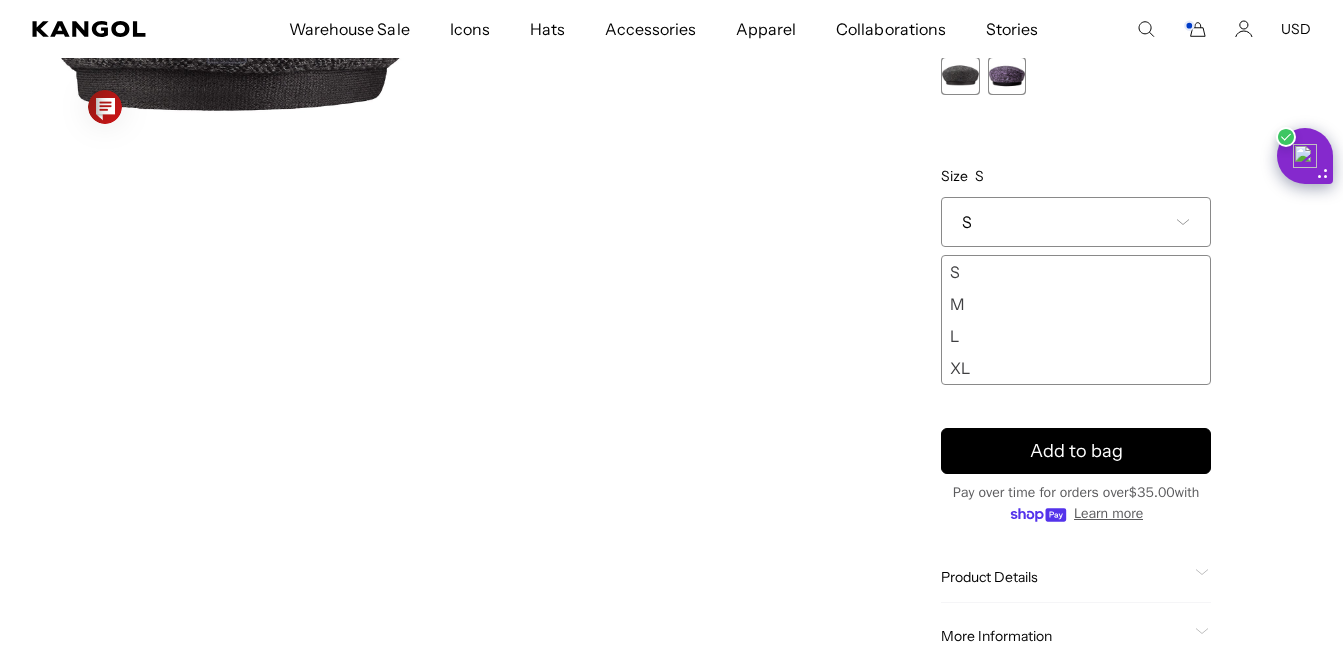 scroll, scrollTop: 400, scrollLeft: 0, axis: vertical 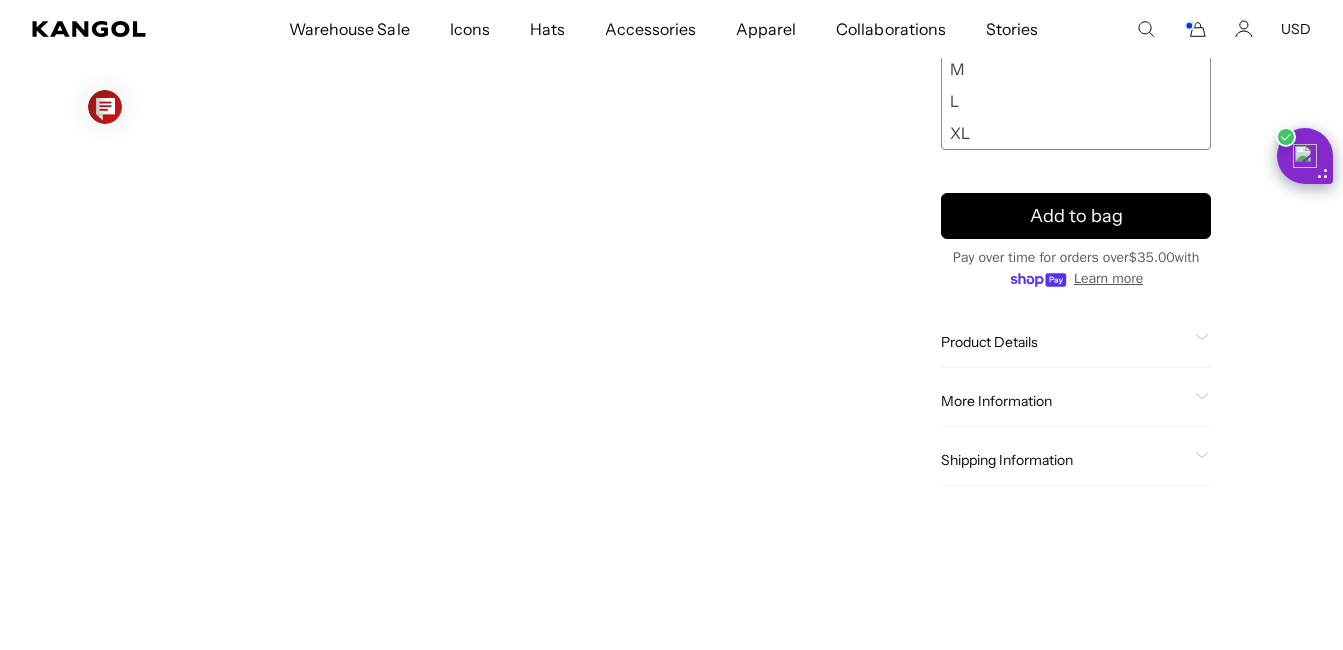 click on "Product Details" 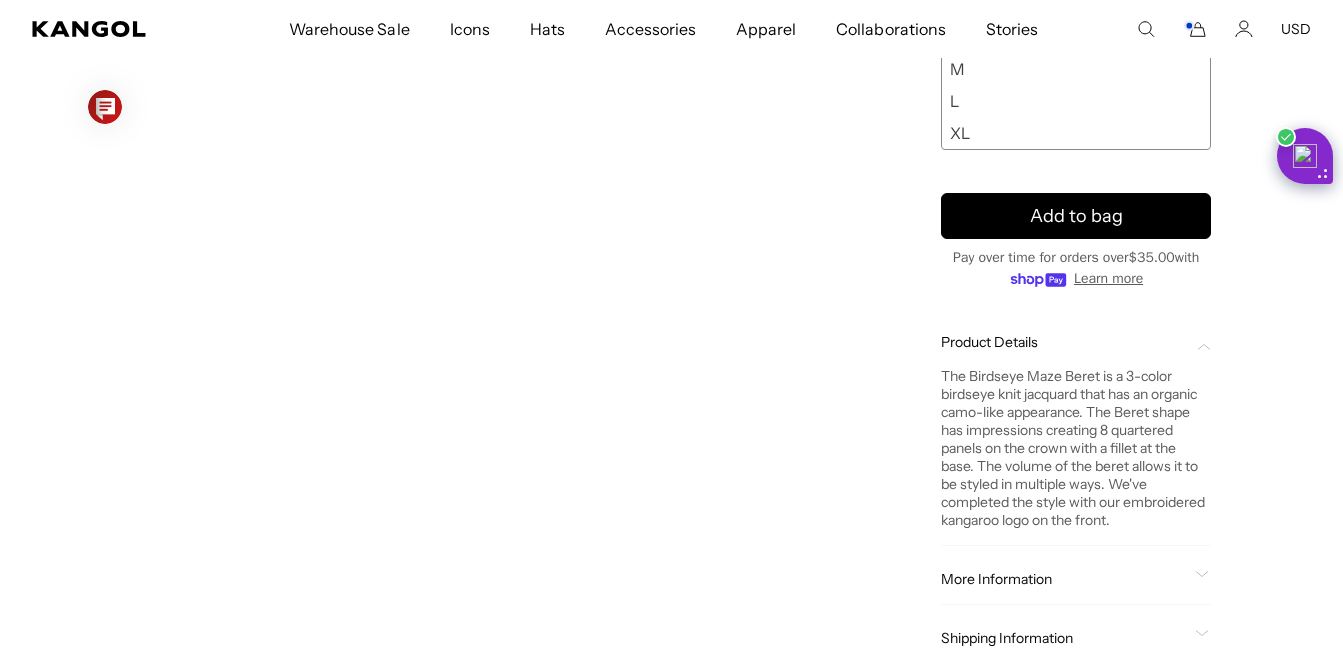 scroll, scrollTop: 0, scrollLeft: 0, axis: both 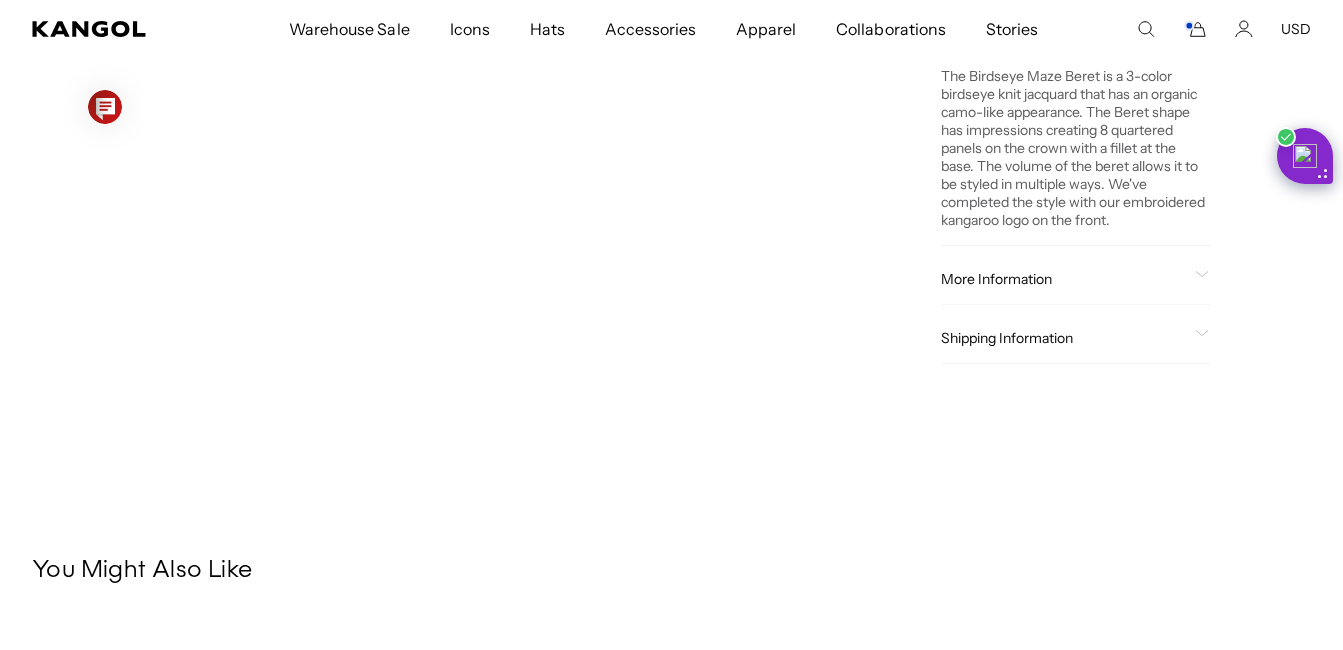 click on "More Information" 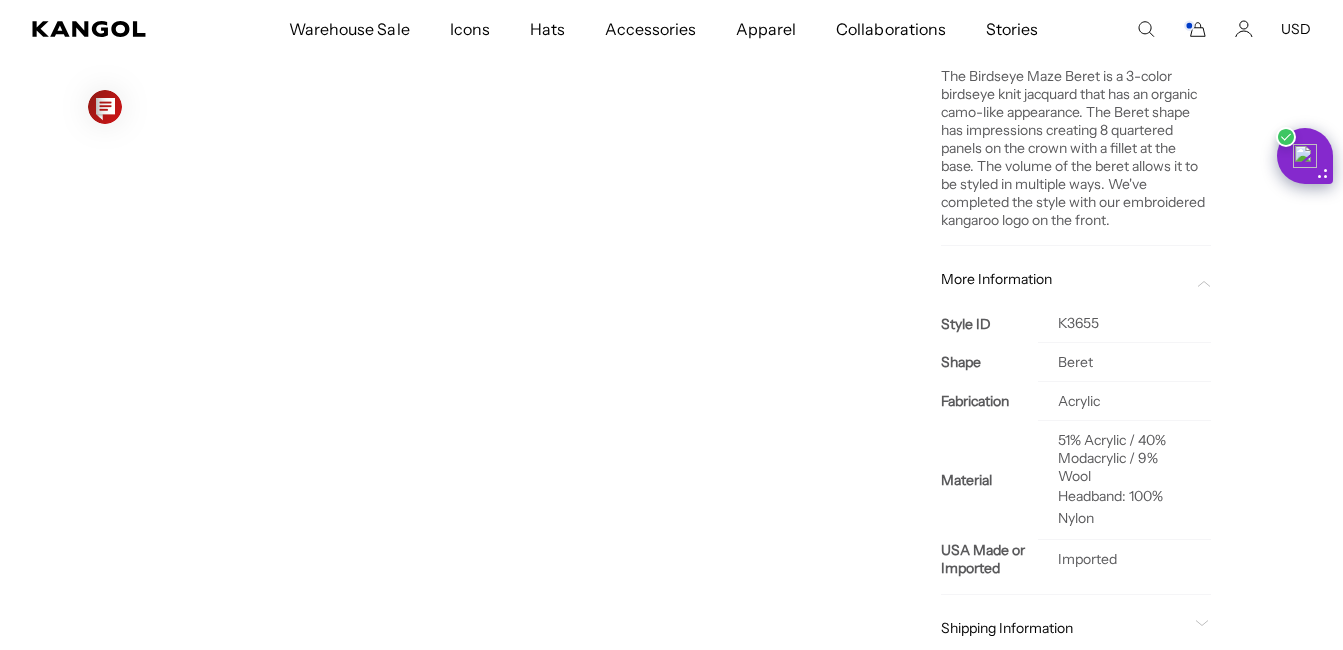 scroll, scrollTop: 0, scrollLeft: 0, axis: both 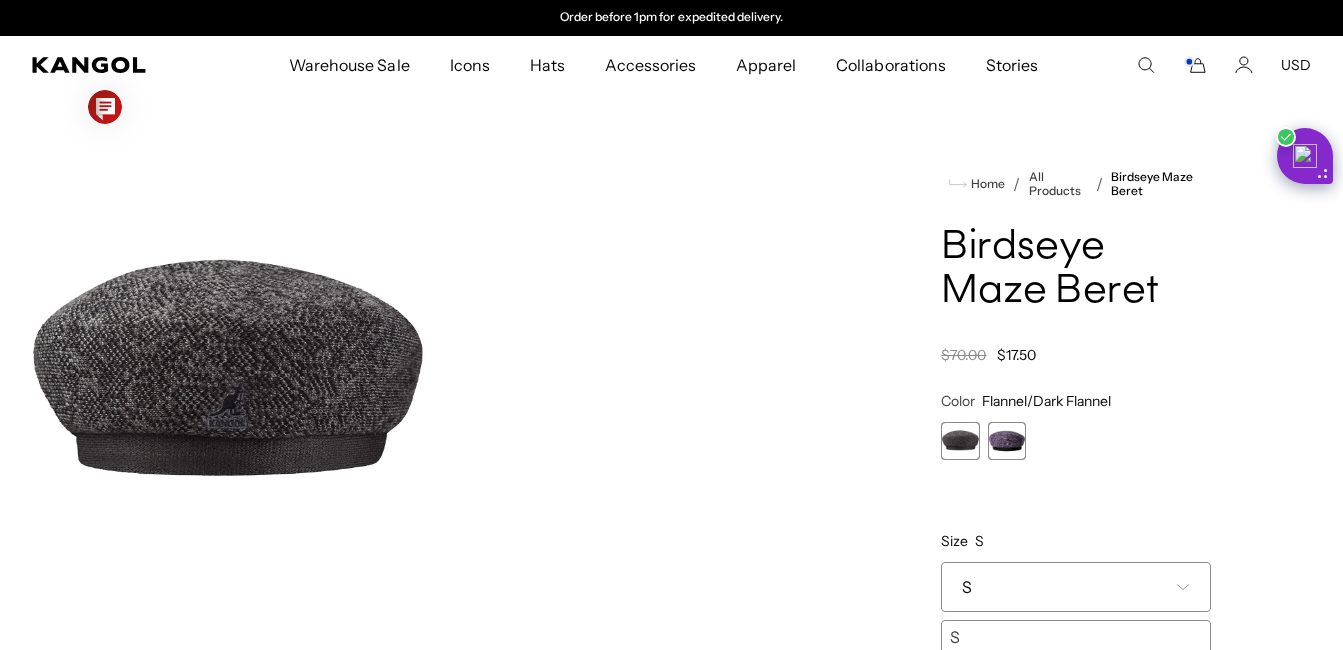 click at bounding box center [1007, 441] 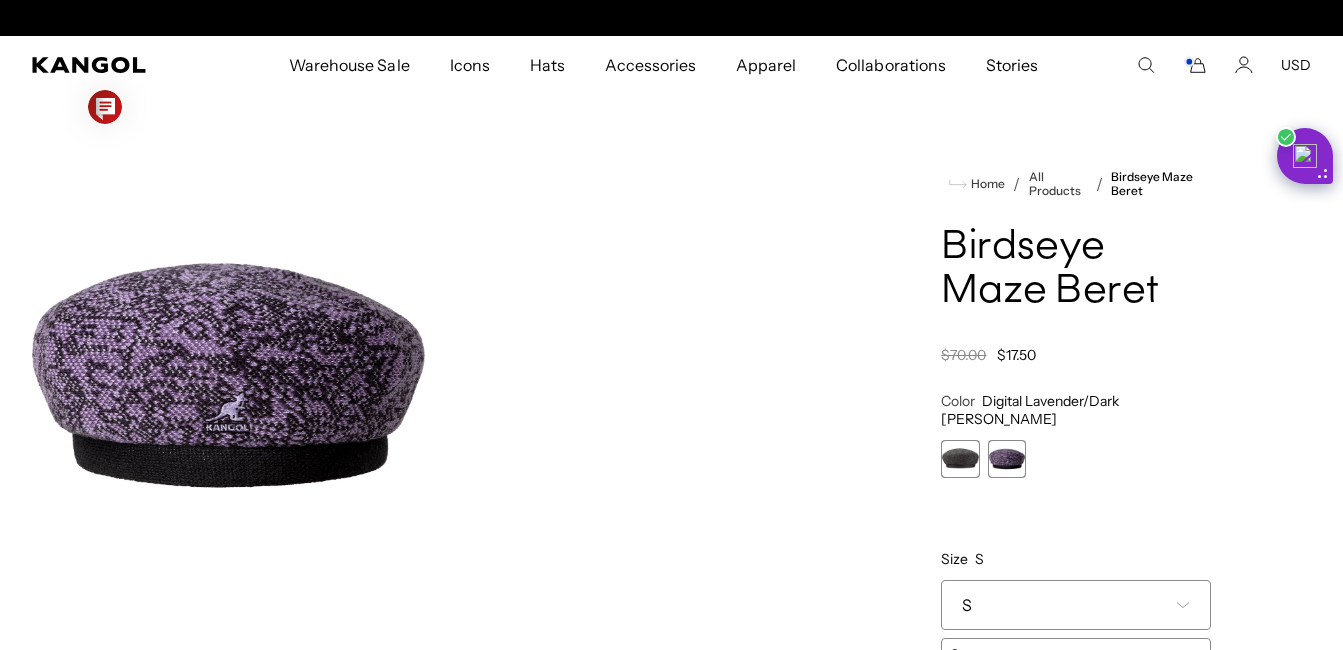 scroll, scrollTop: 0, scrollLeft: 0, axis: both 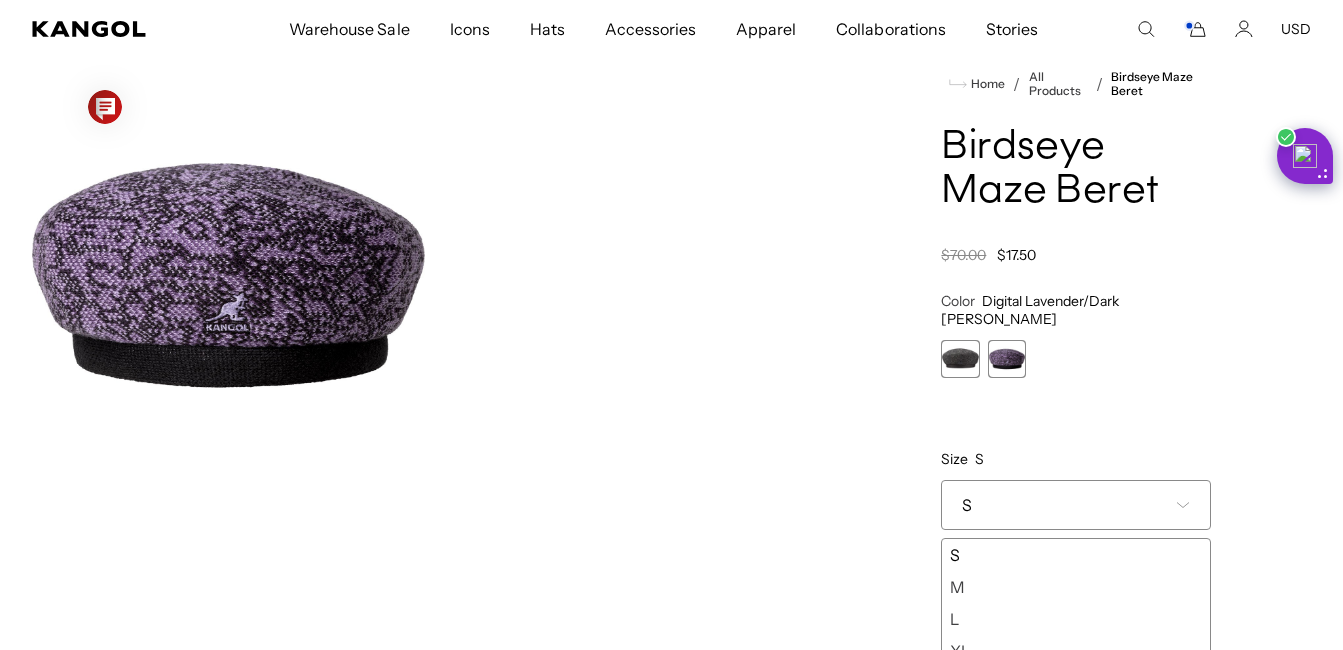 click at bounding box center (960, 359) 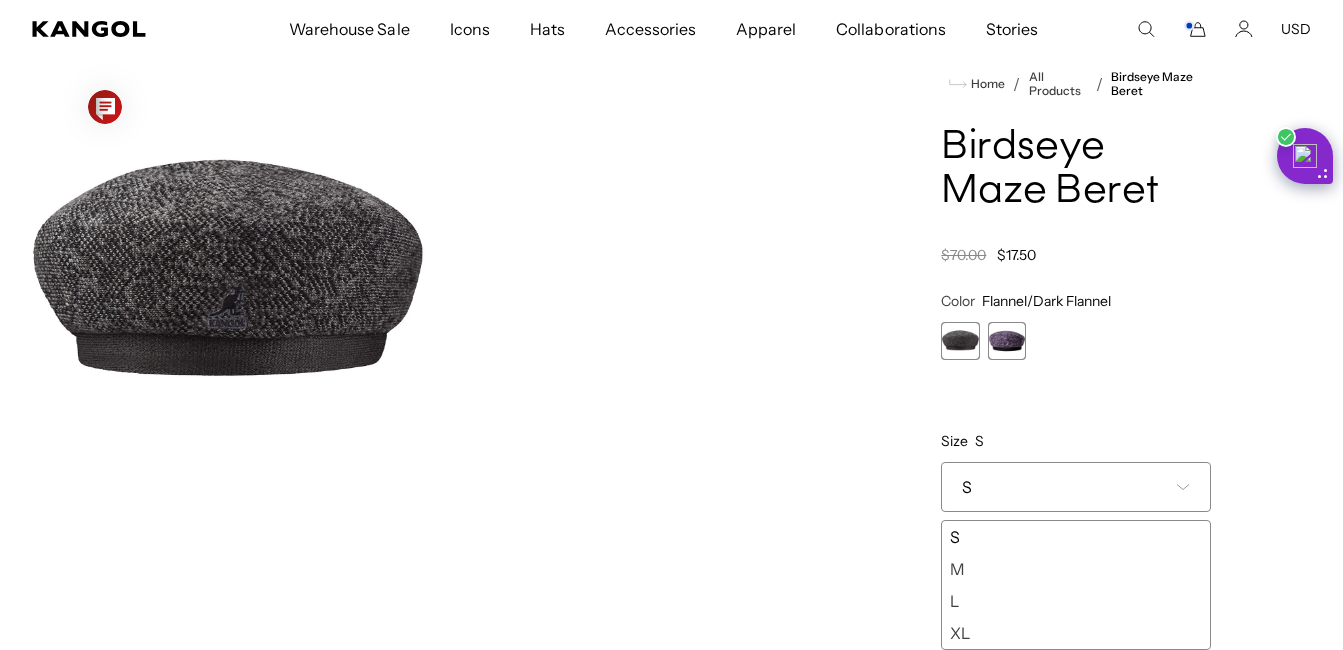 scroll, scrollTop: 0, scrollLeft: 0, axis: both 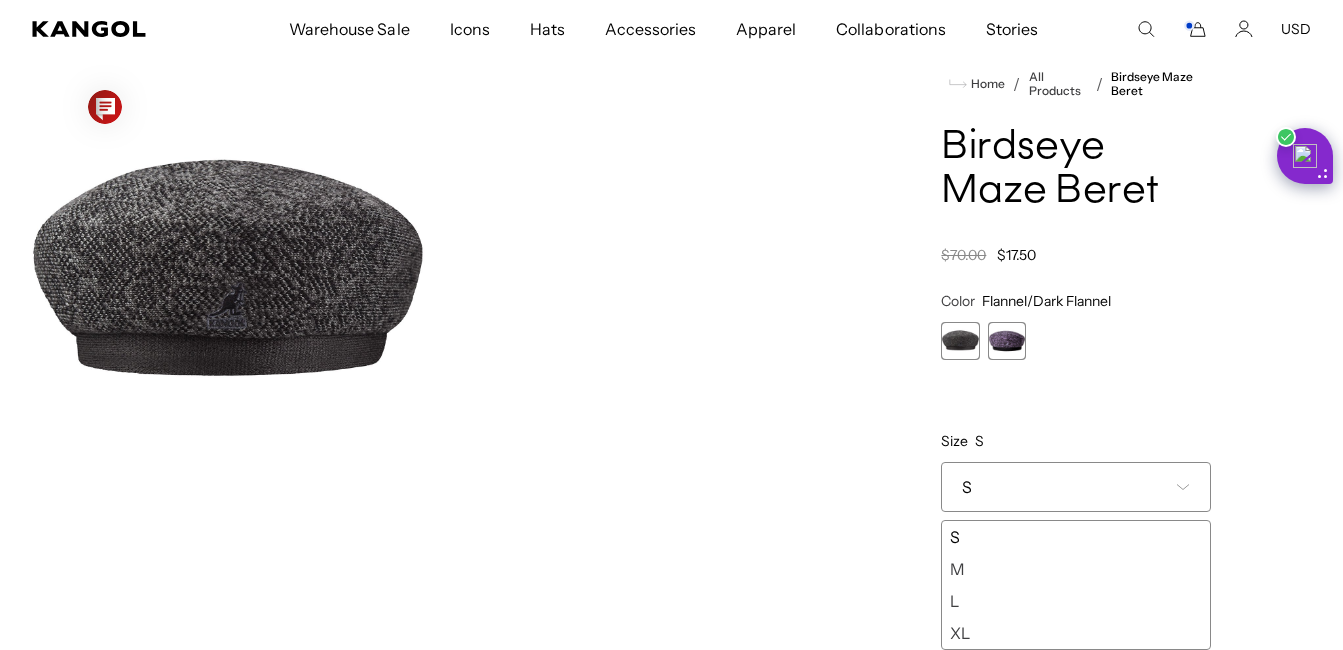 click at bounding box center (1007, 341) 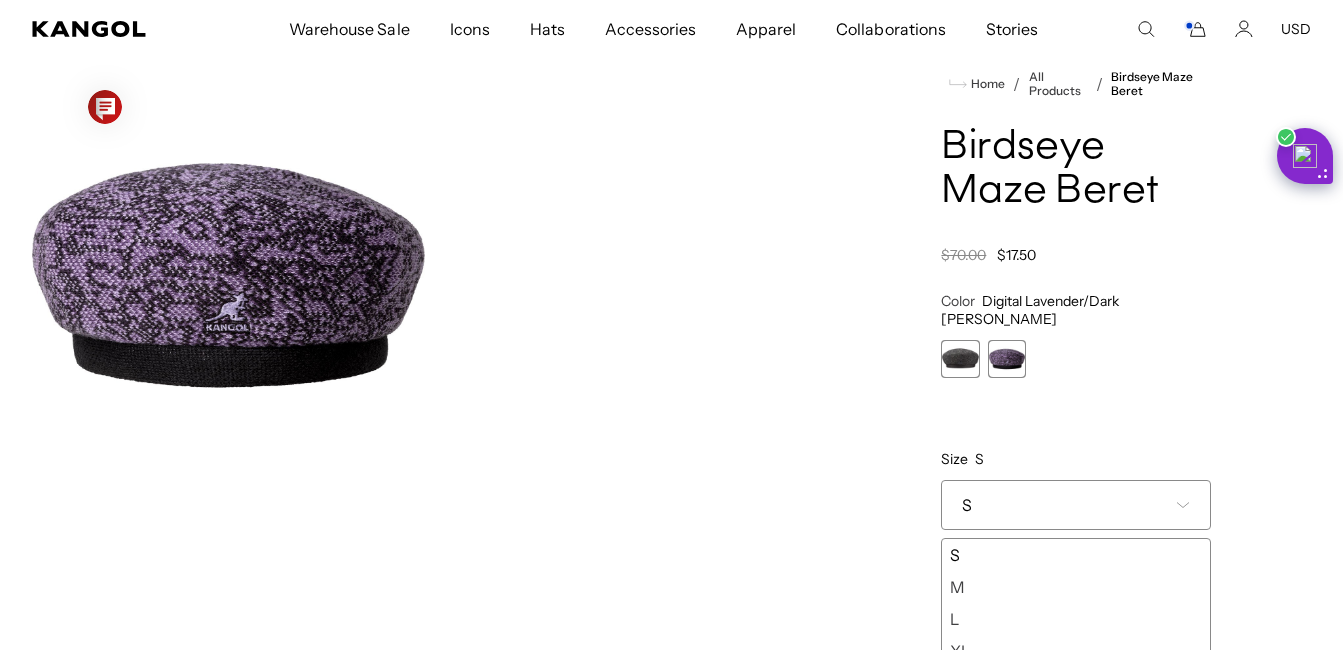 scroll, scrollTop: 0, scrollLeft: 412, axis: horizontal 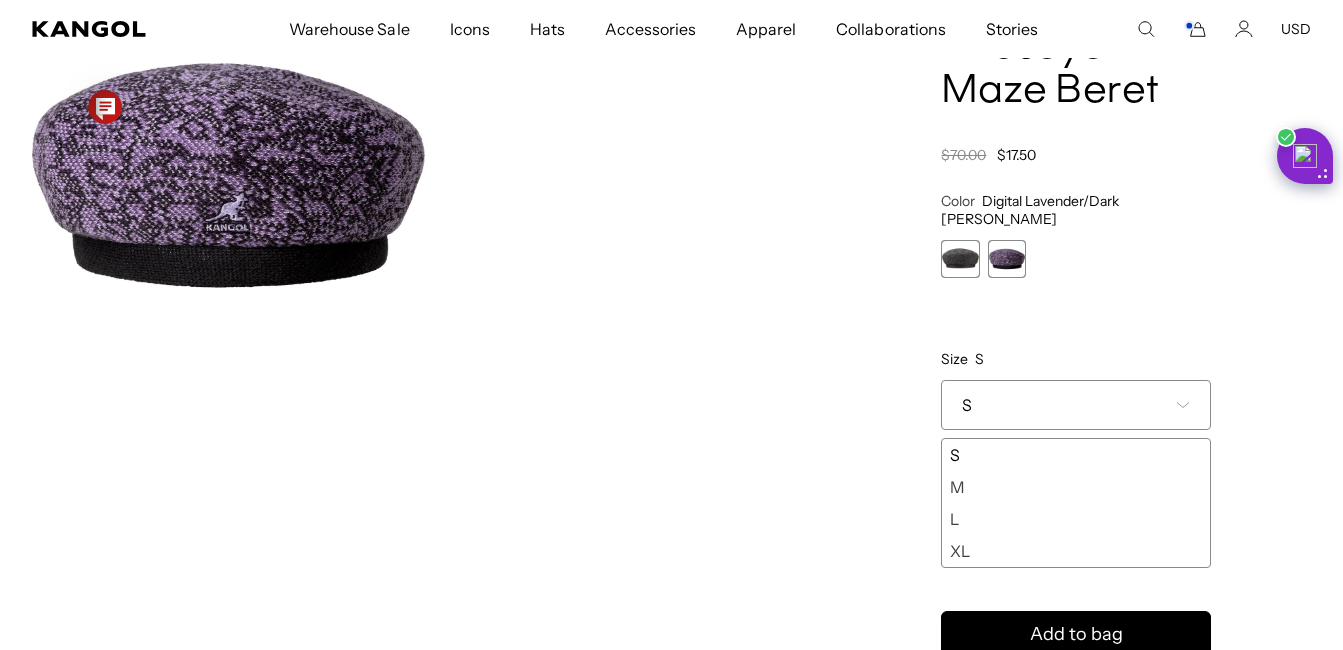 click on "M" at bounding box center (1076, 487) 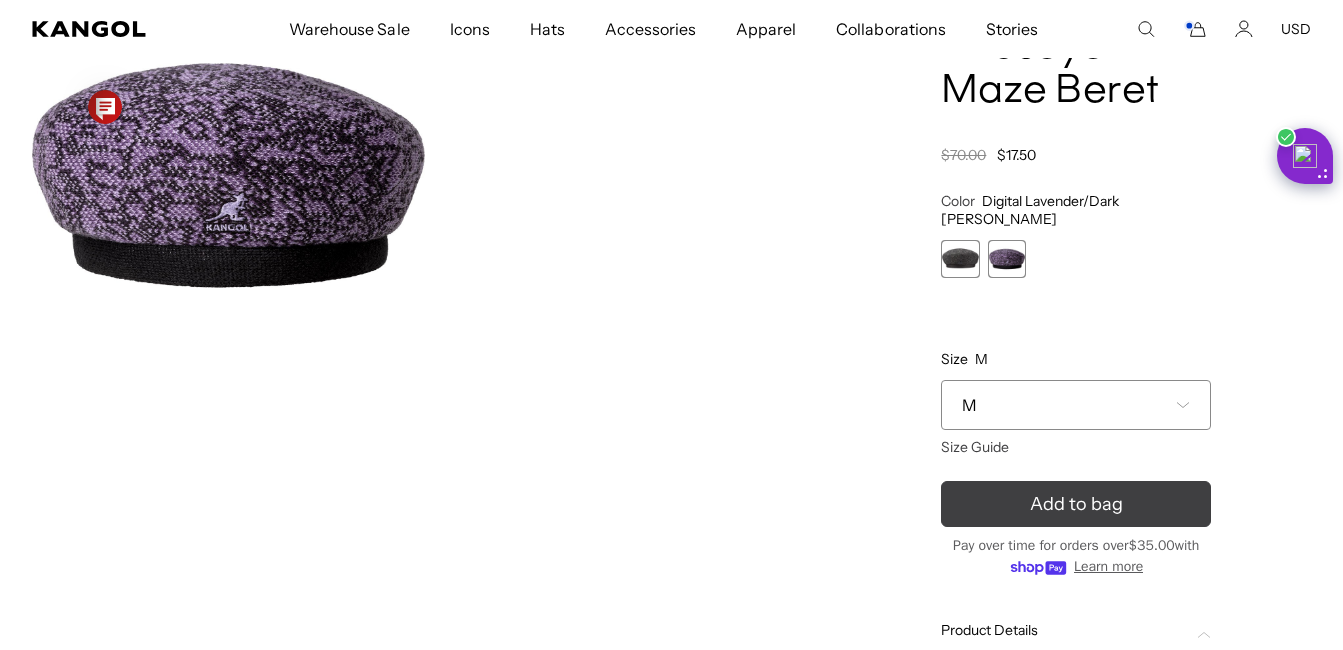 click on "Add to bag" at bounding box center (1076, 504) 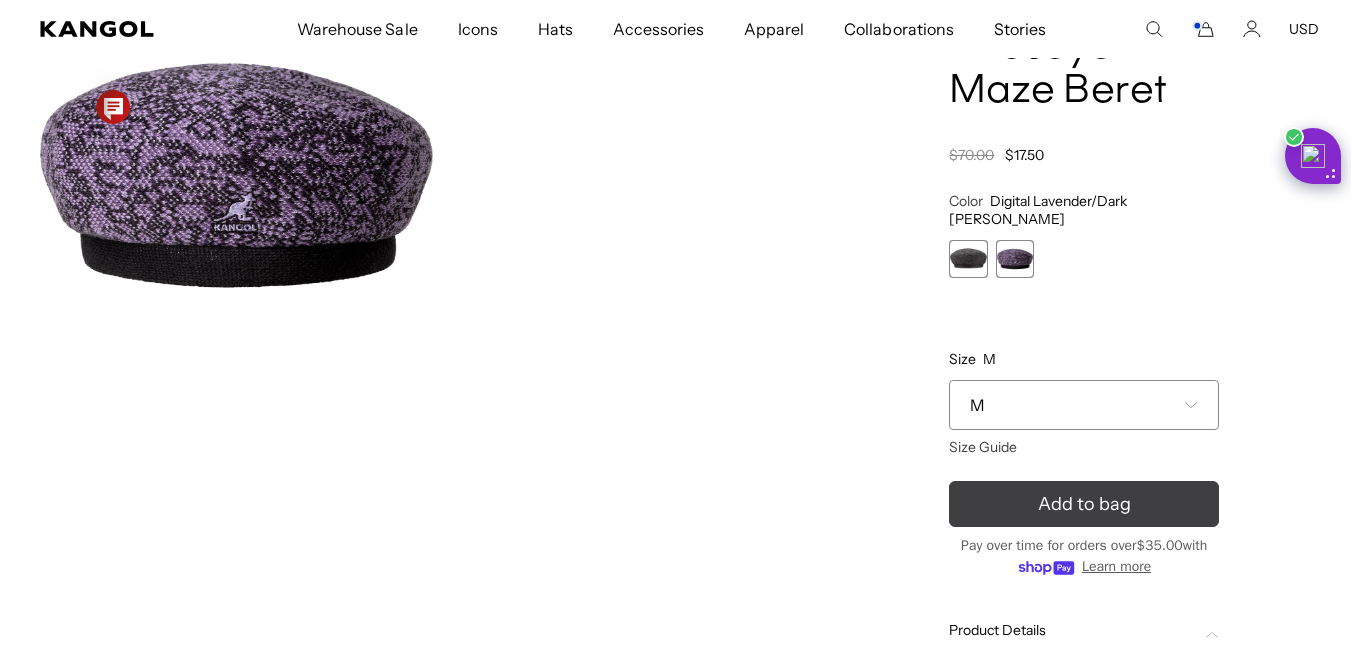 scroll, scrollTop: 0, scrollLeft: 412, axis: horizontal 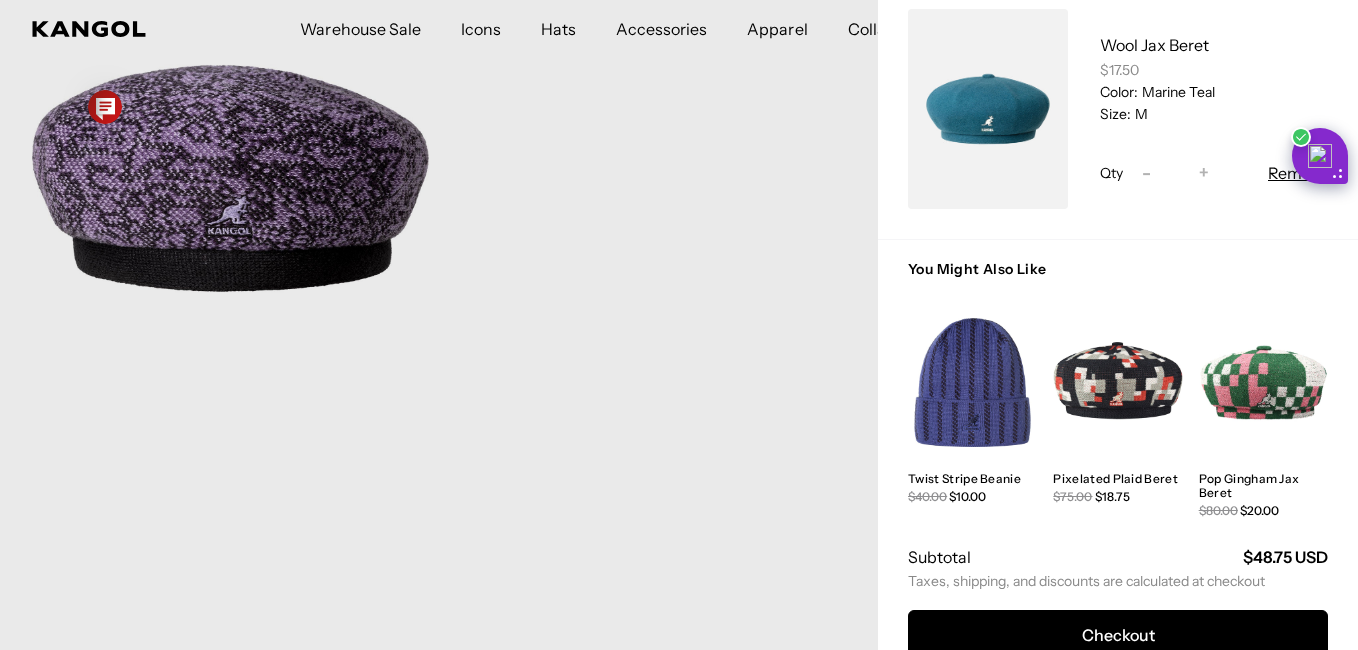 click at bounding box center (988, 109) 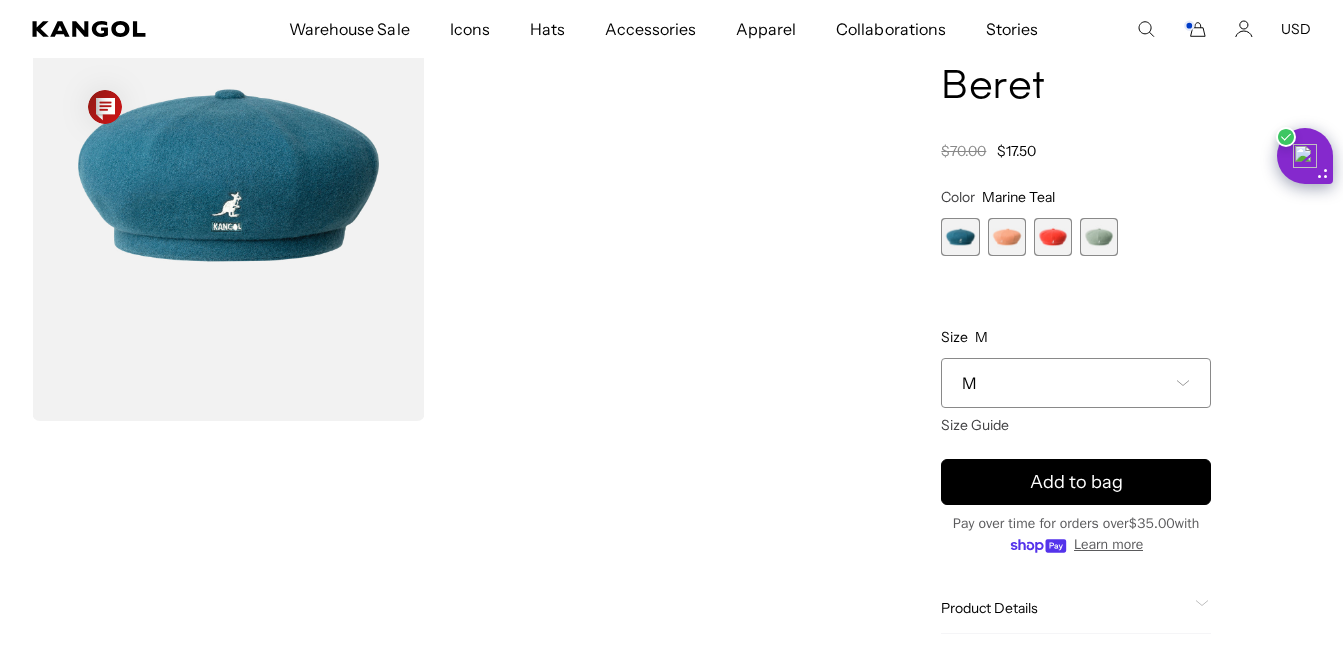 scroll, scrollTop: 200, scrollLeft: 0, axis: vertical 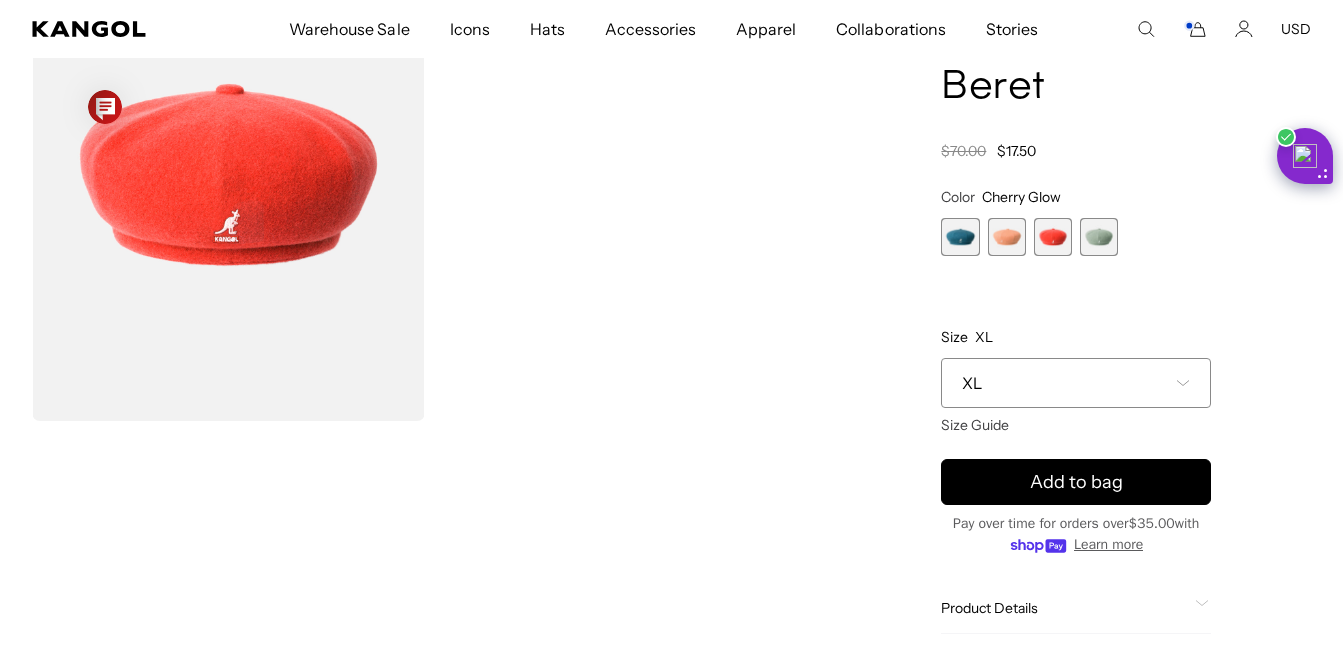 click at bounding box center [1099, 237] 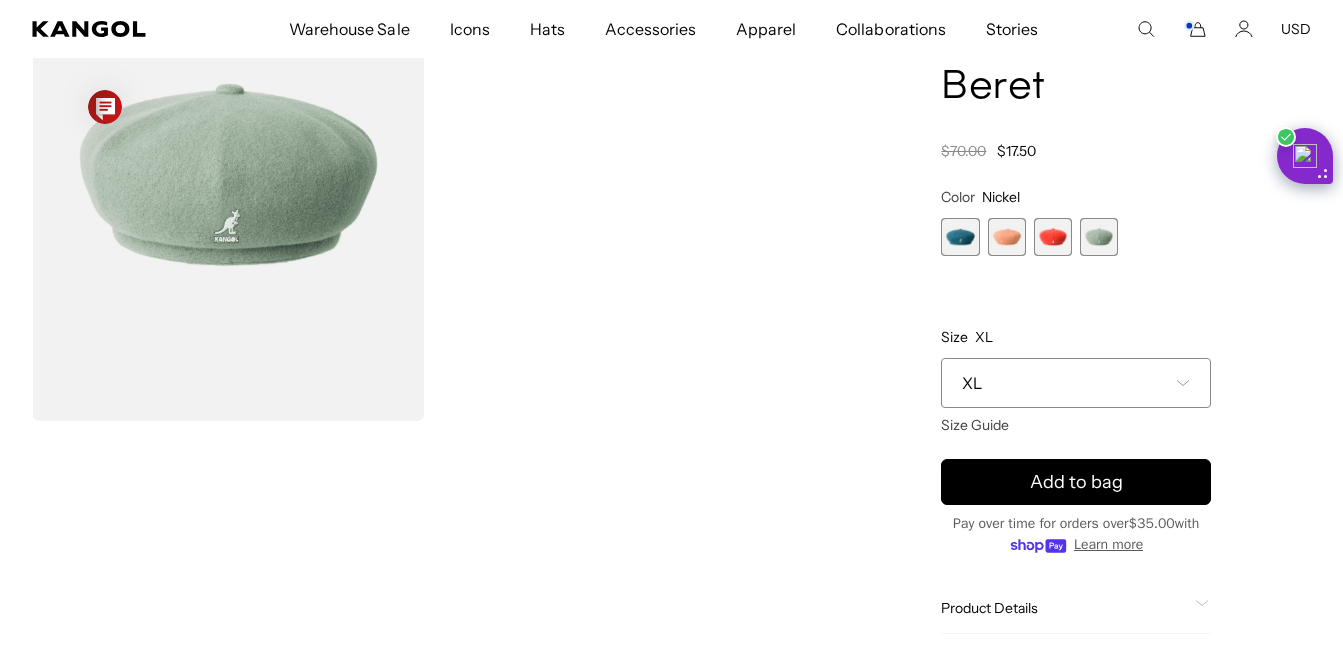 scroll, scrollTop: 0, scrollLeft: 412, axis: horizontal 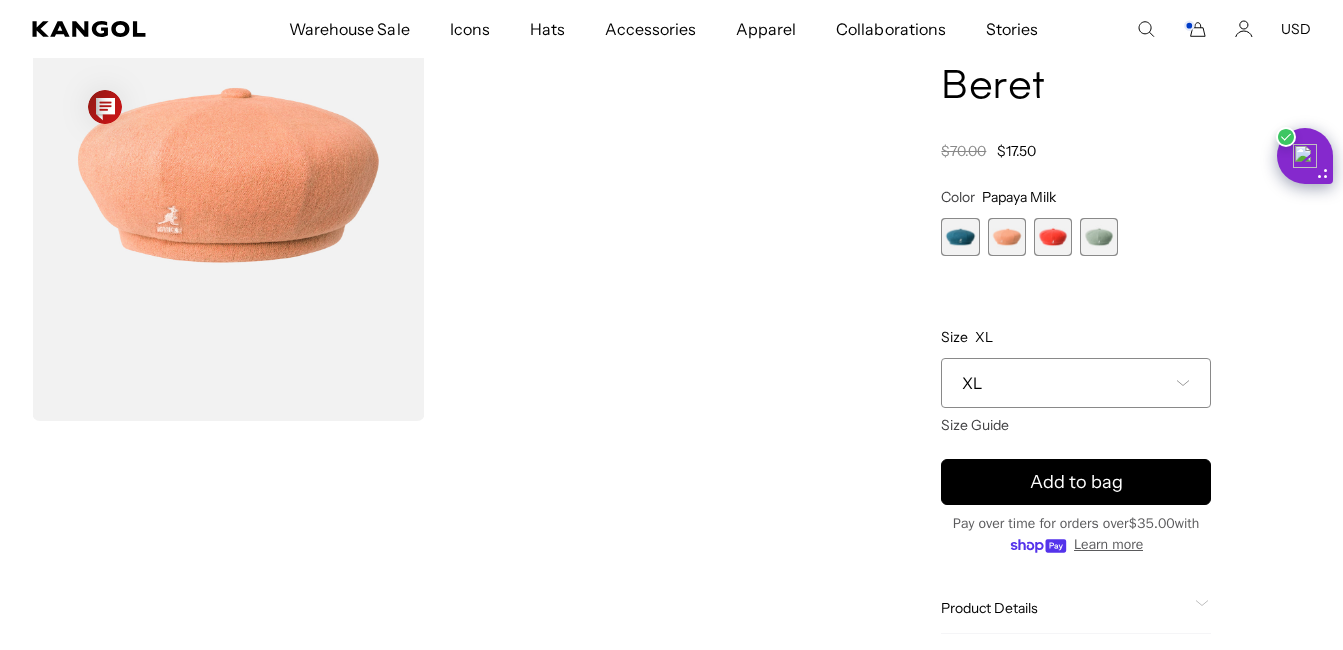 click on "XL" at bounding box center (1076, 383) 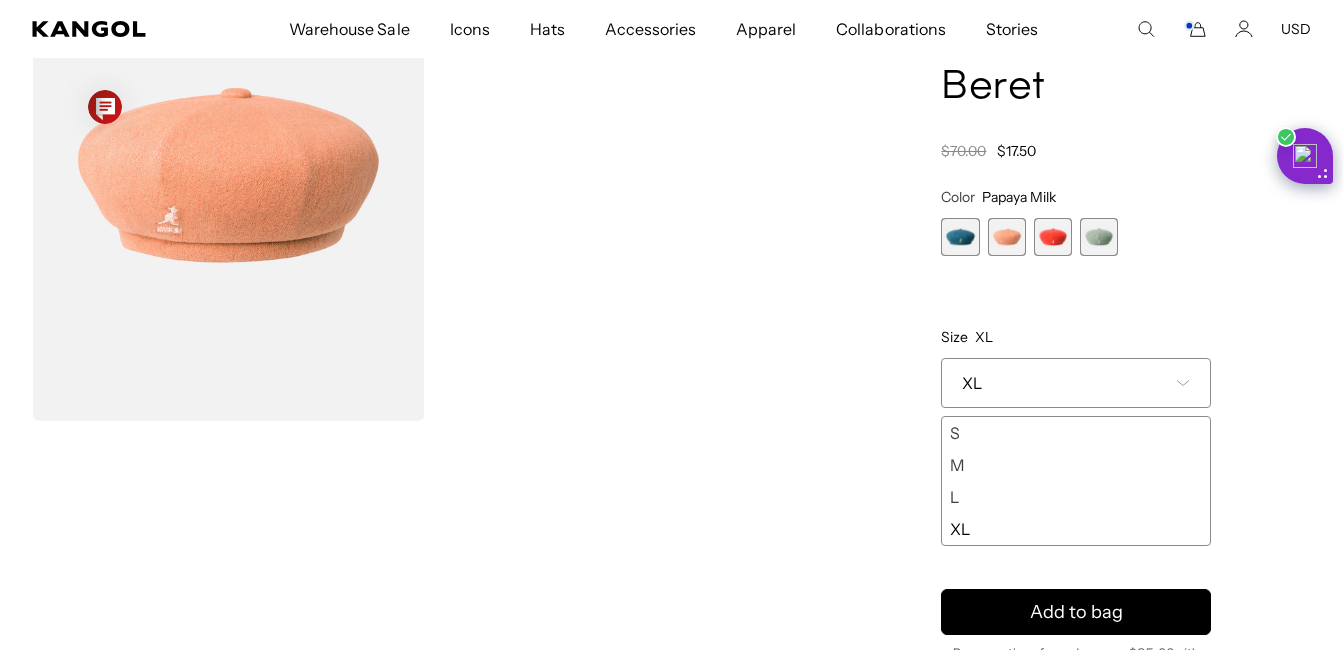 scroll, scrollTop: 0, scrollLeft: 0, axis: both 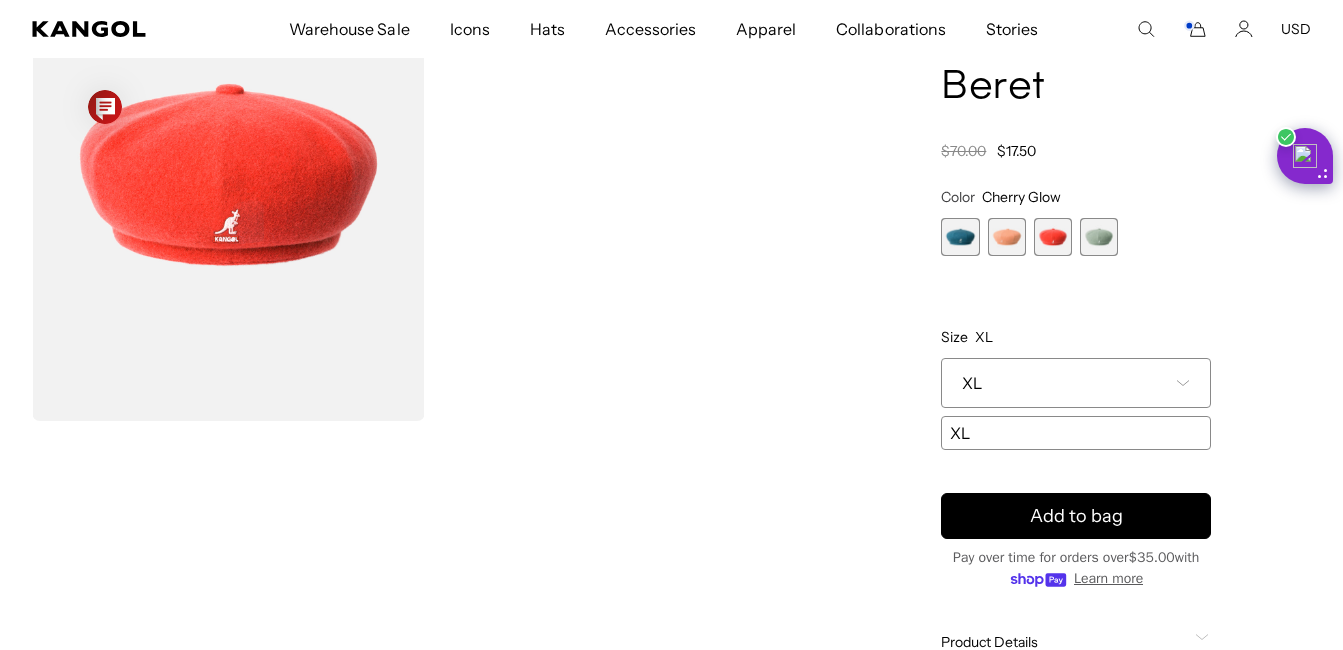click 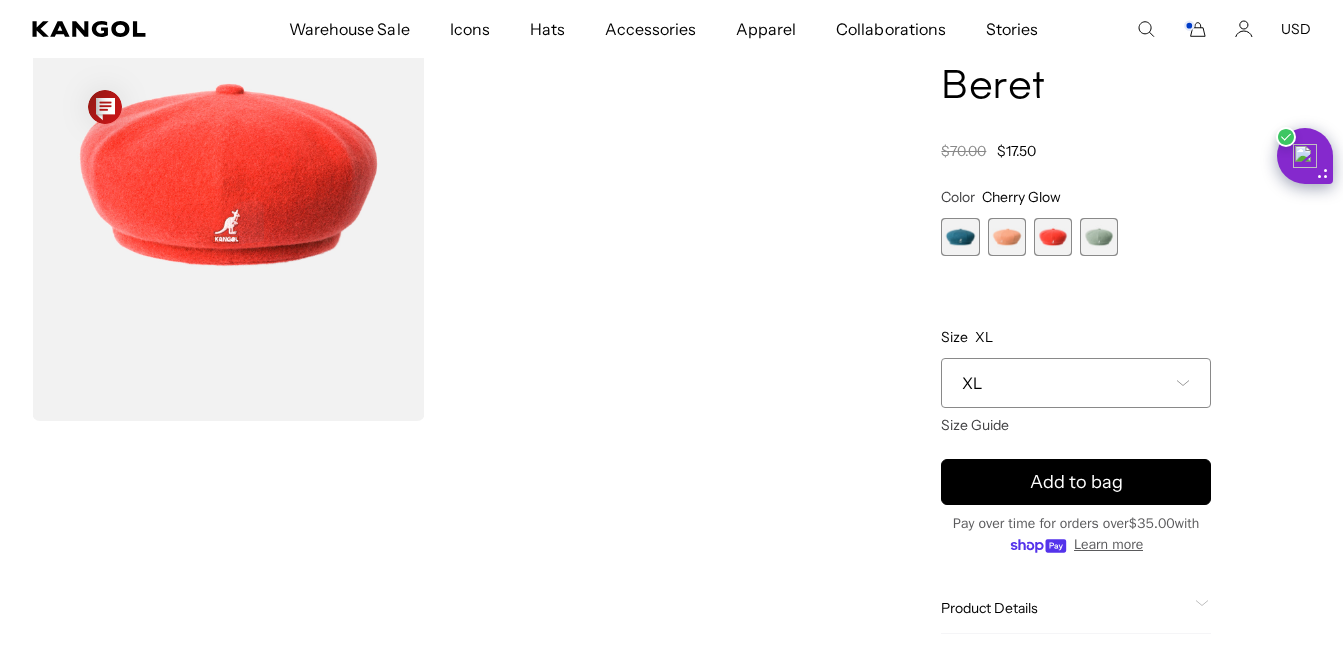 click at bounding box center [1099, 237] 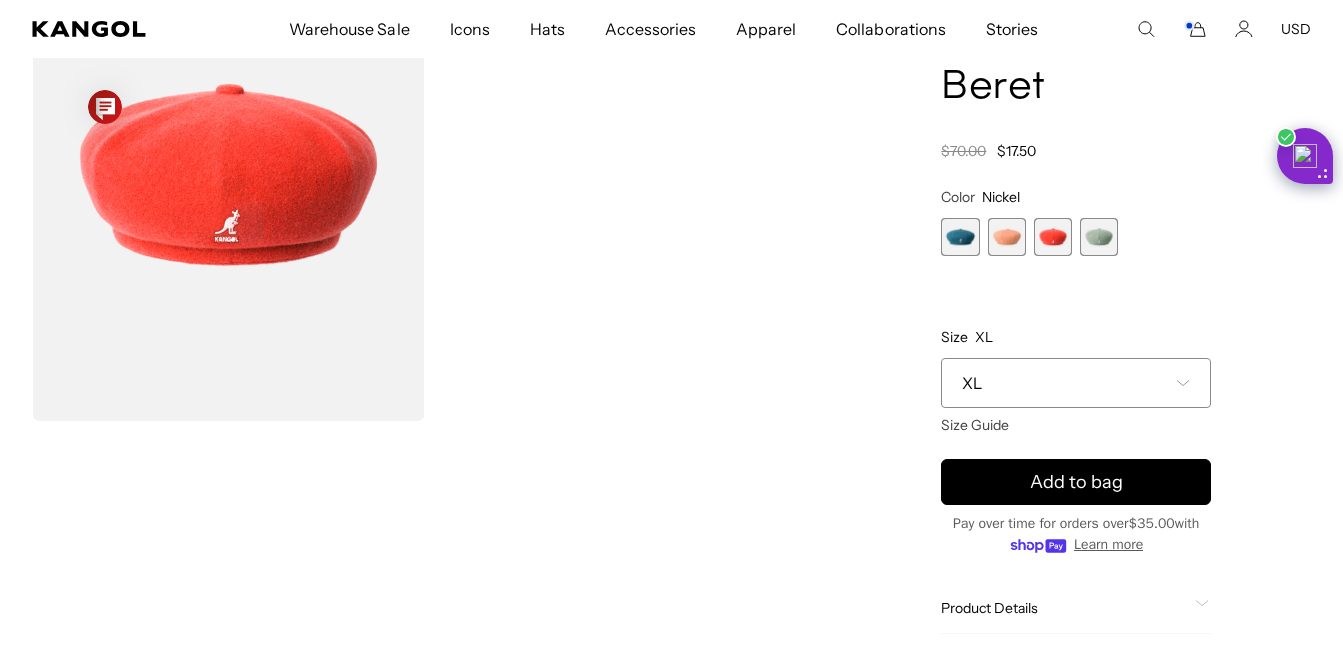 scroll, scrollTop: 0, scrollLeft: 0, axis: both 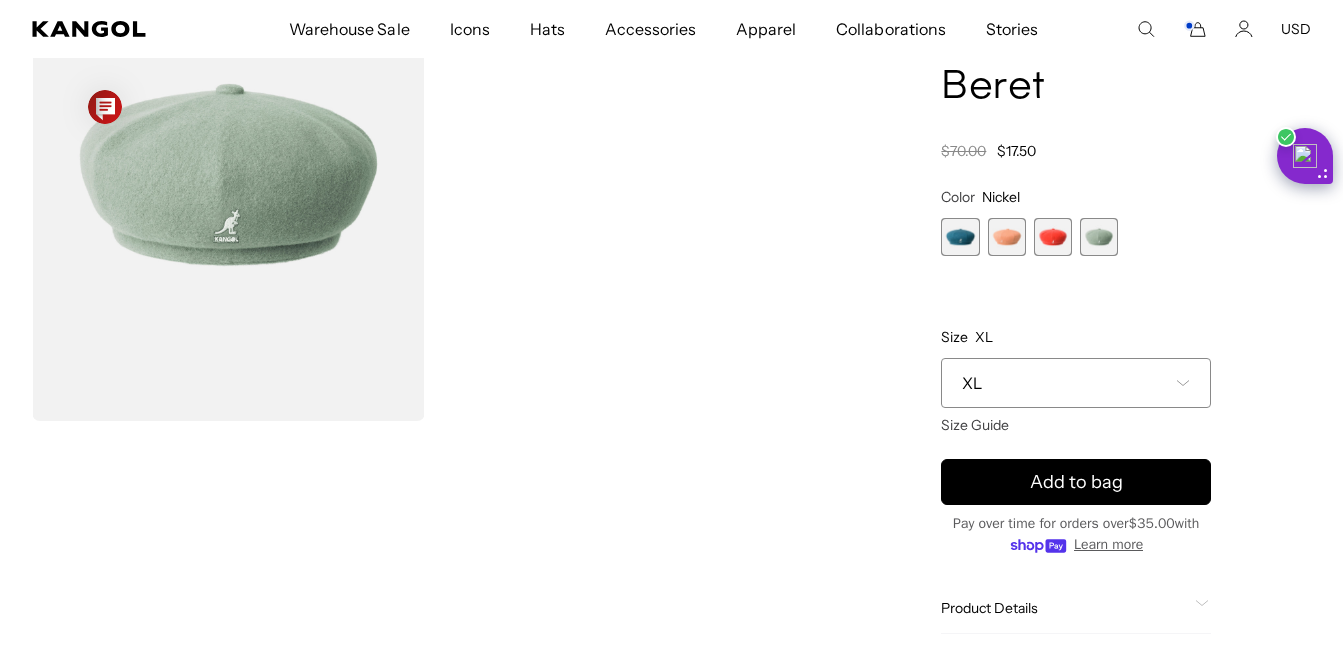 click 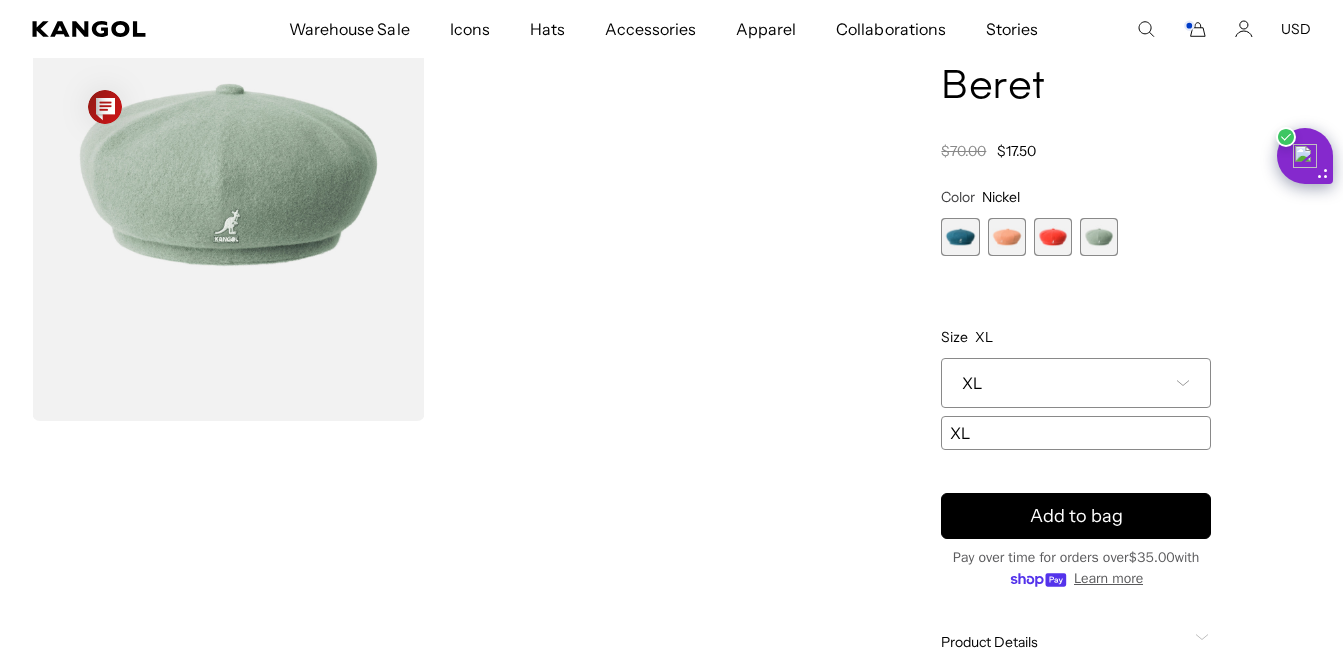 scroll, scrollTop: 0, scrollLeft: 412, axis: horizontal 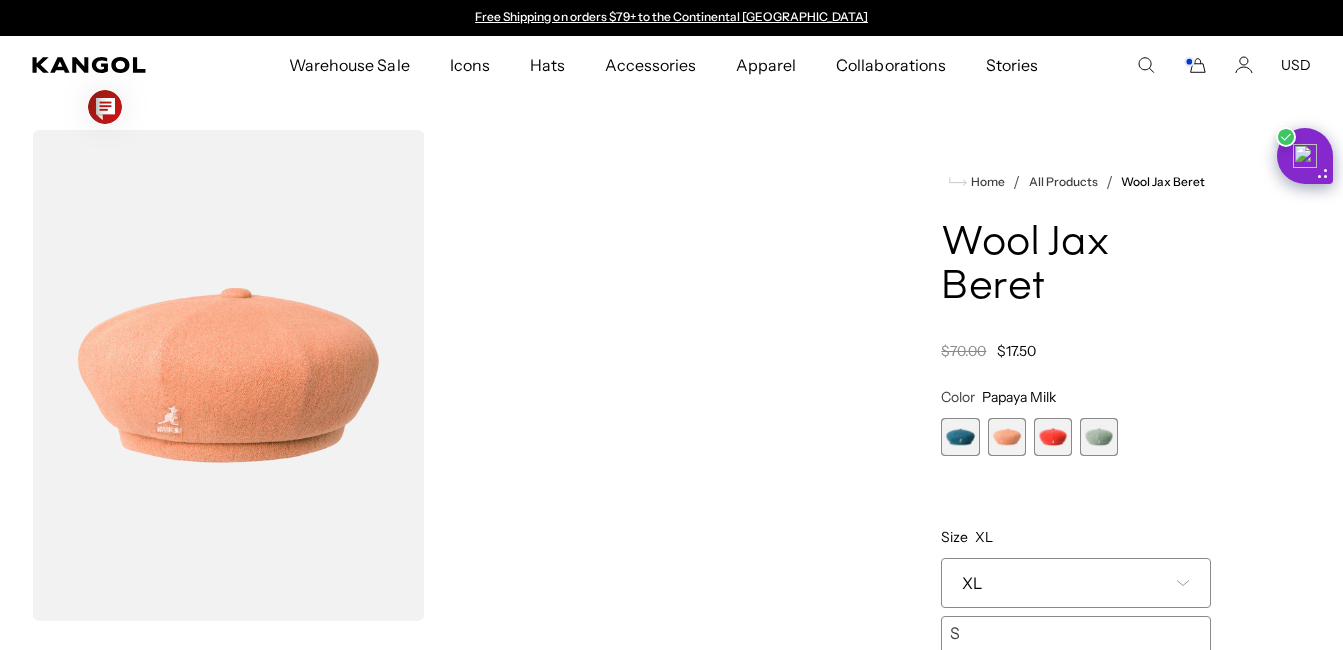 click 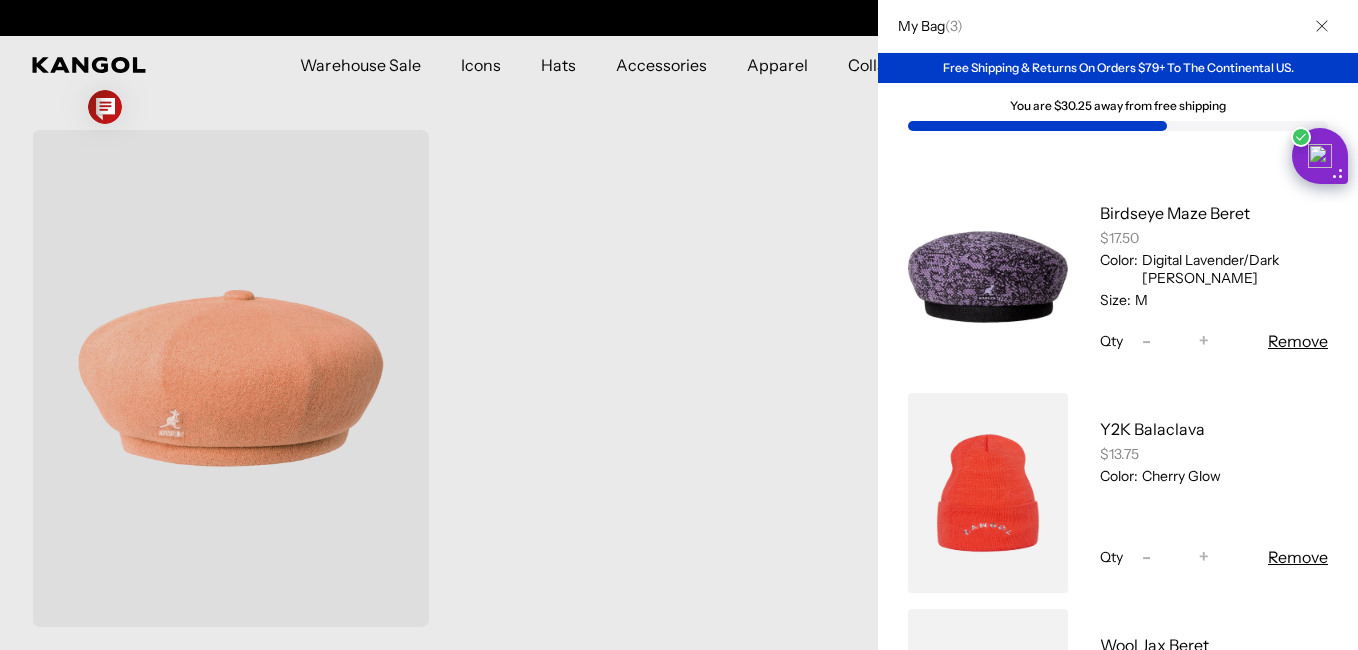 scroll, scrollTop: 0, scrollLeft: 412, axis: horizontal 